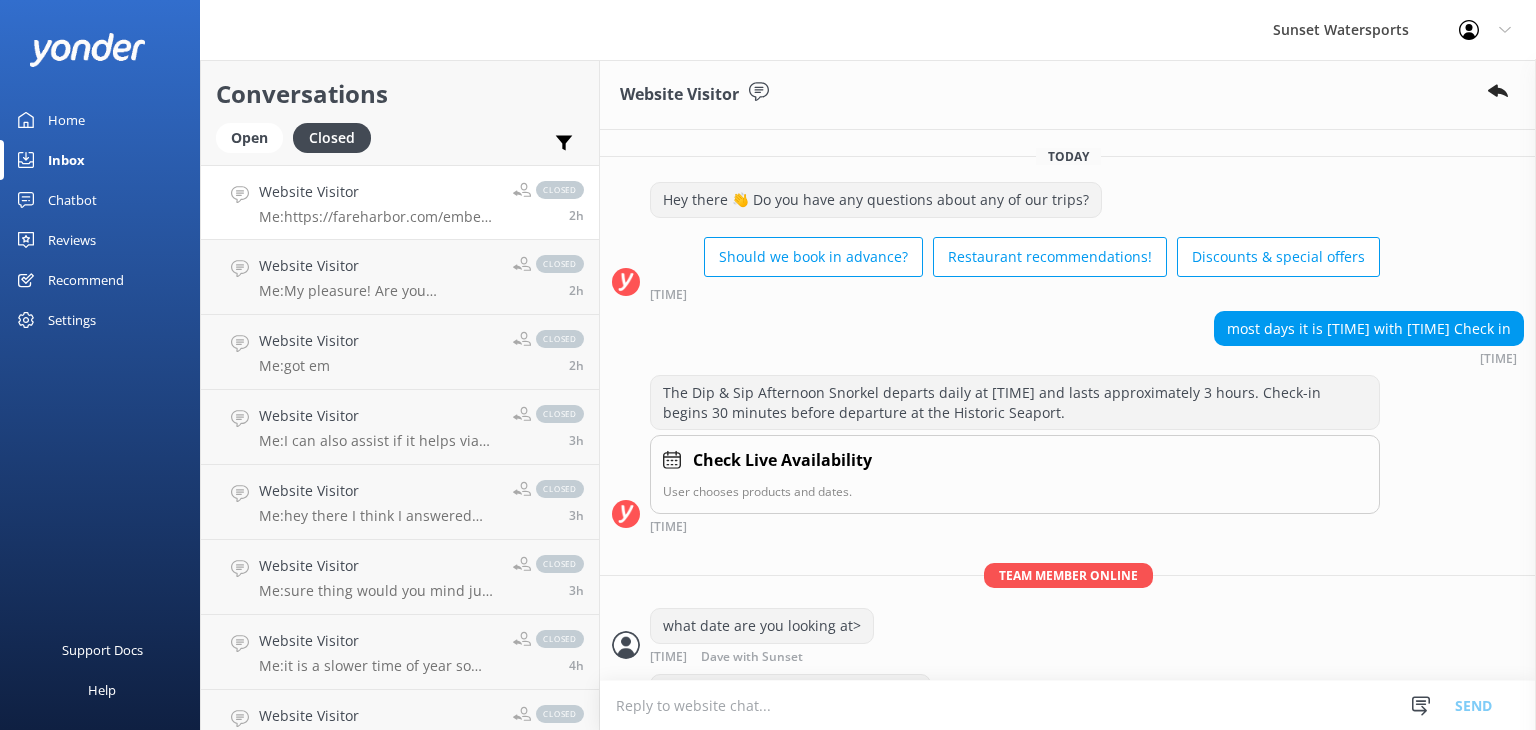 scroll, scrollTop: 0, scrollLeft: 0, axis: both 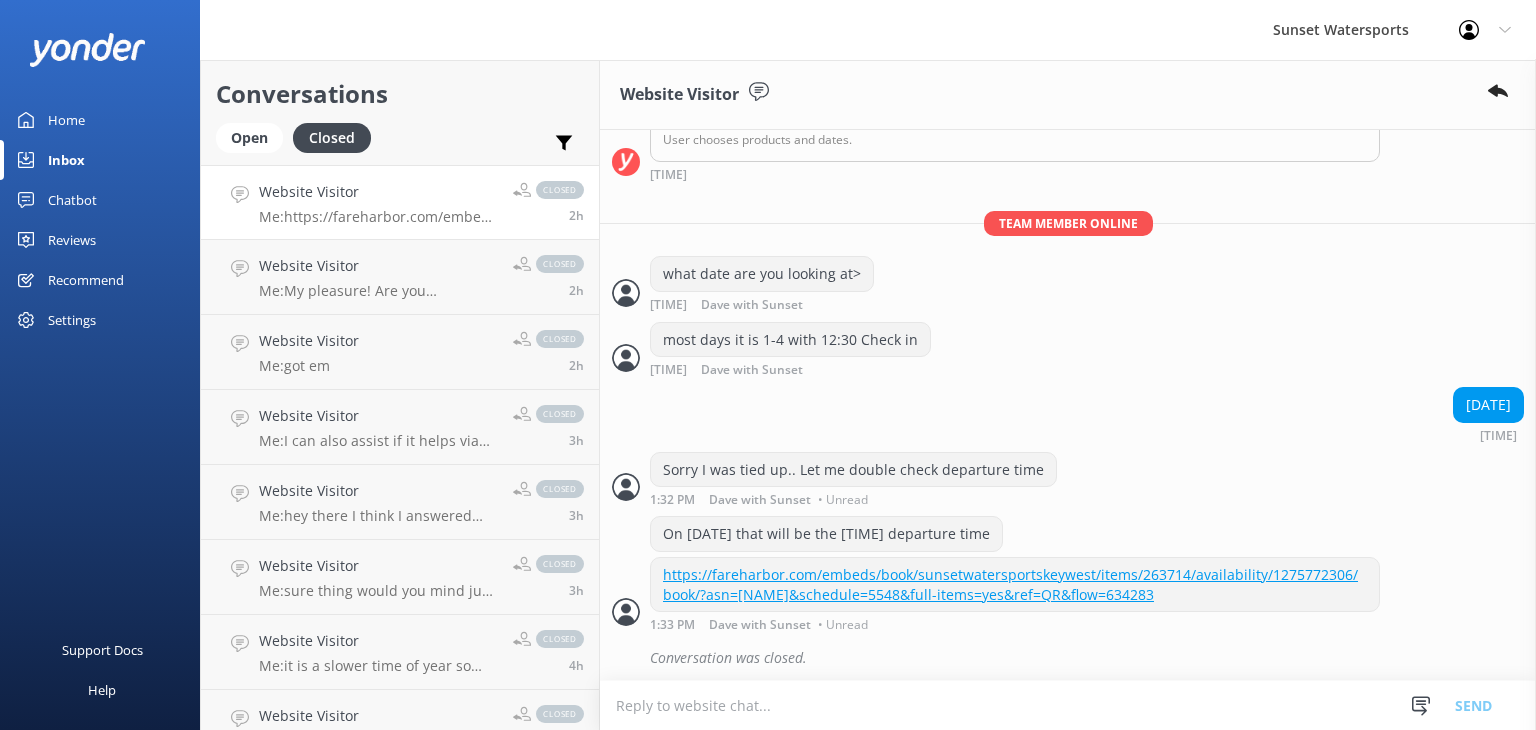click on "Me:  https://fareharbor.com/embeds/book/sunsetwatersportskeywest/items/263714/availability/1275772306/book/?asn=davideckertsunsetwatersports&schedule=5548&full-items=yes&ref=QR&flow=634283" at bounding box center [378, 217] 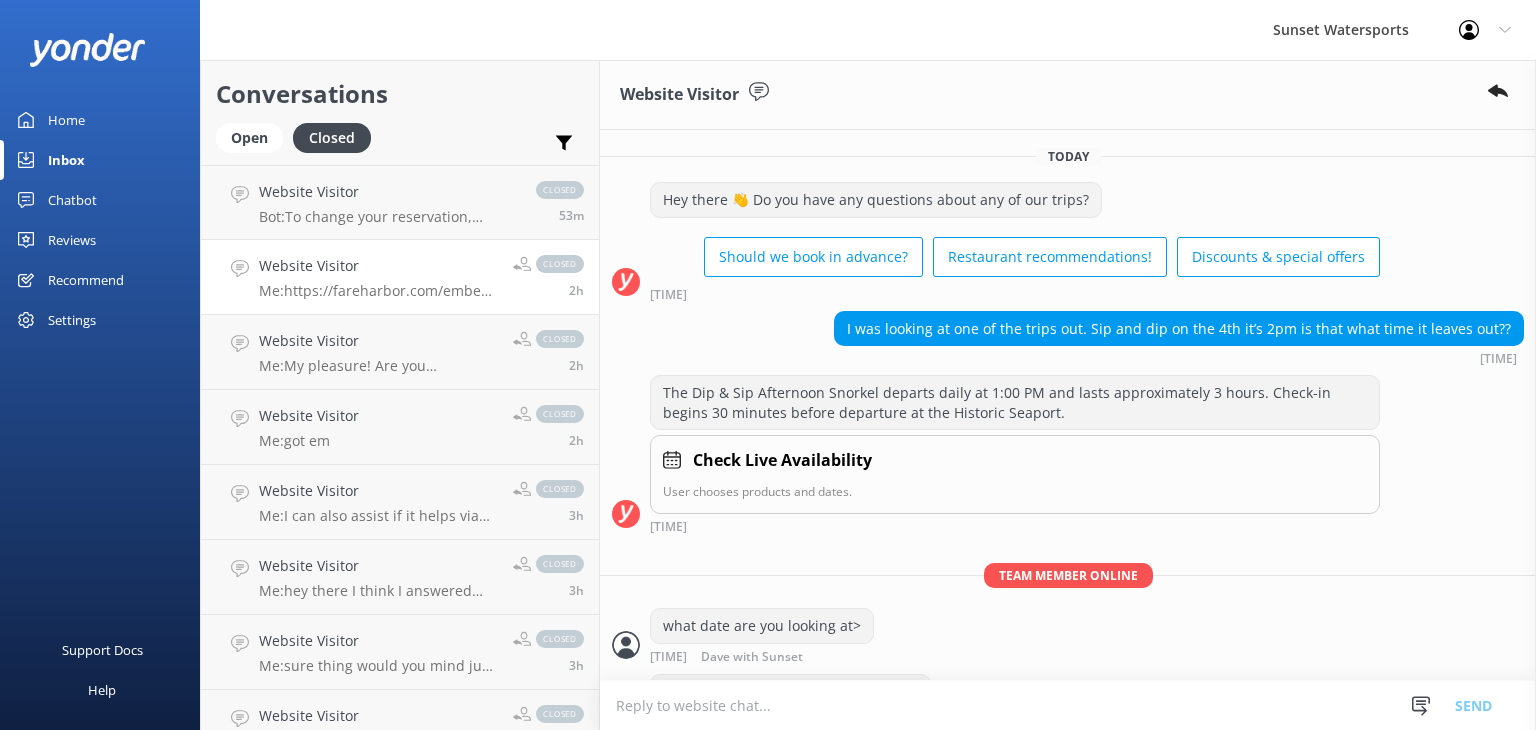 scroll, scrollTop: 0, scrollLeft: 0, axis: both 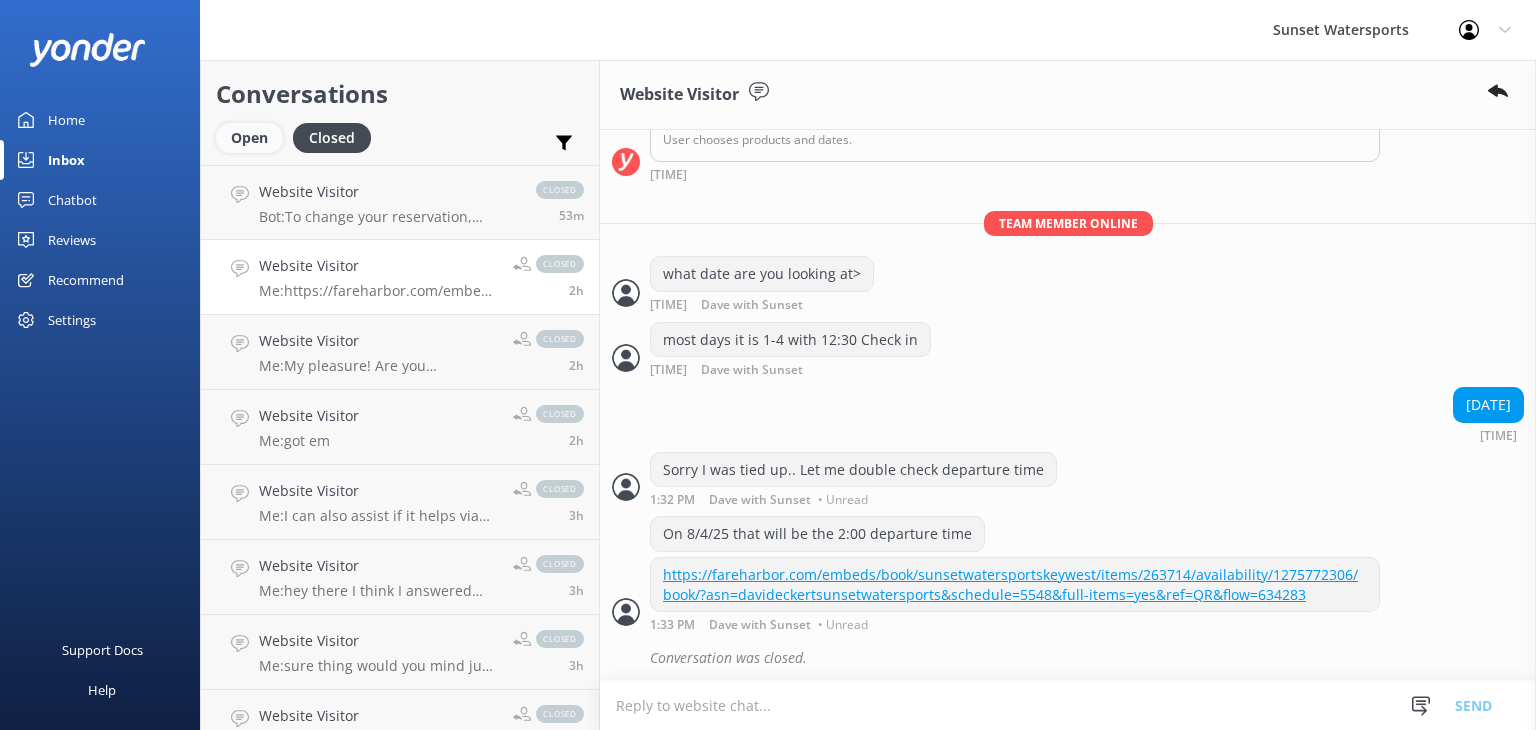 click on "Open" at bounding box center (249, 138) 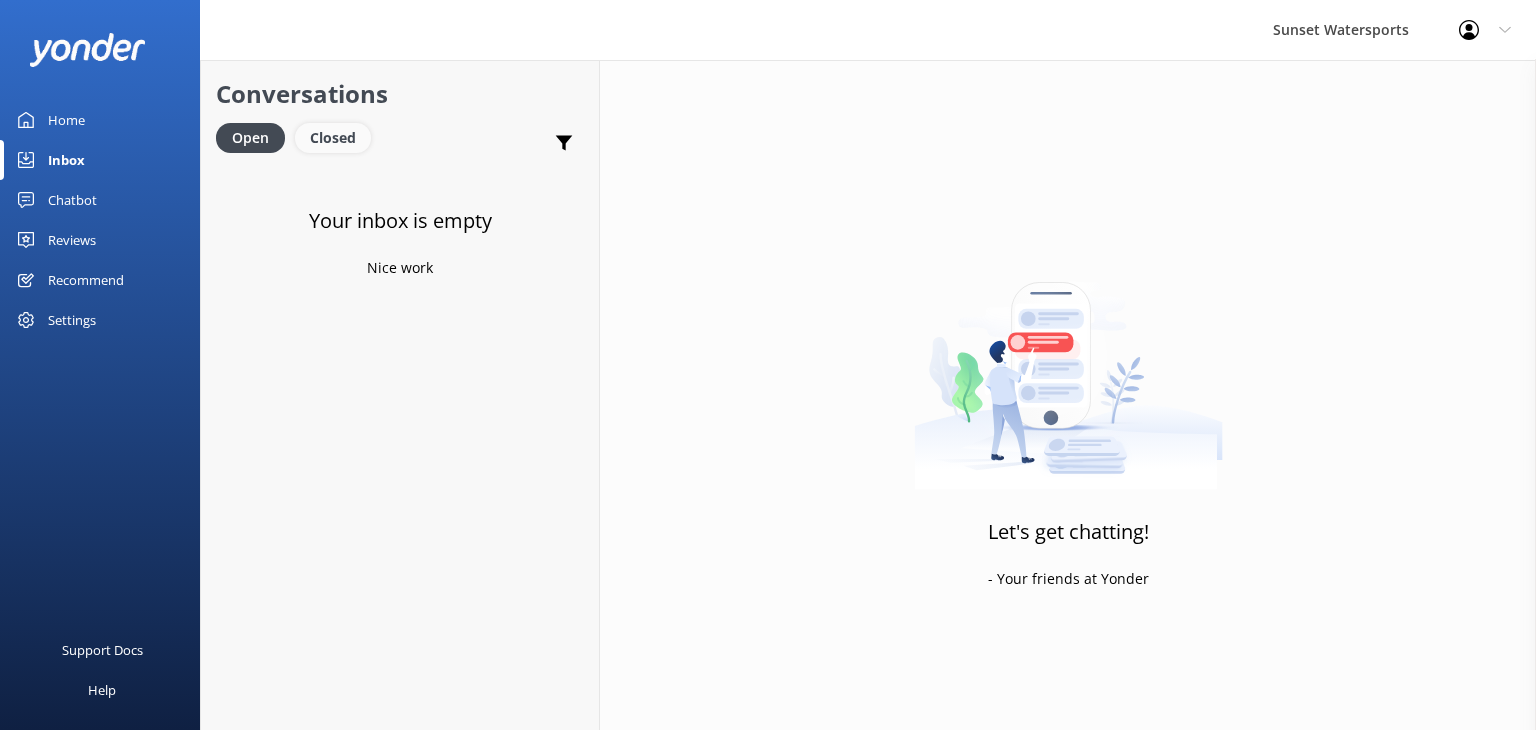click on "Closed" at bounding box center [333, 138] 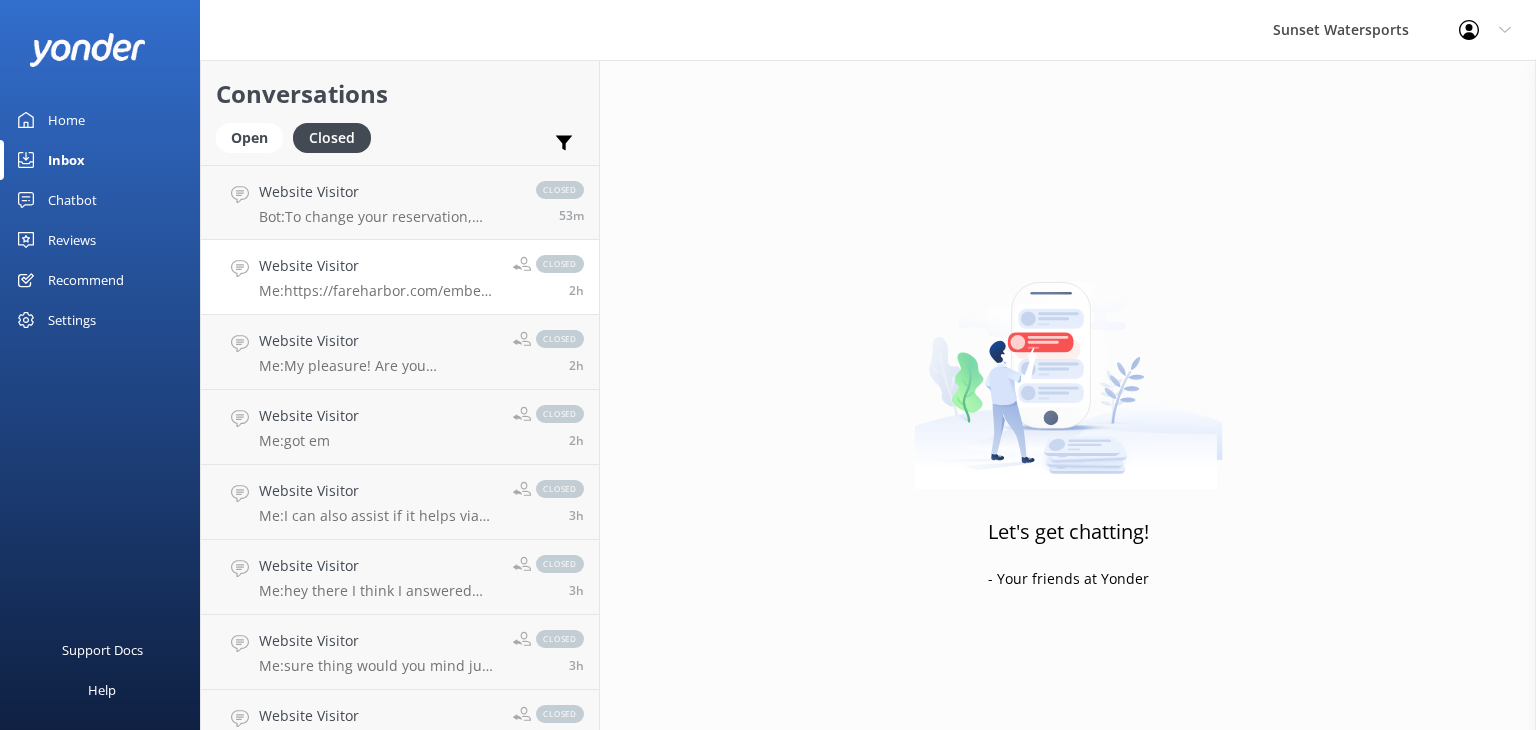 click on "Me:  https://fareharbor.com/embeds/book/sunsetwatersportskeywest/items/263714/availability/1275772306/book/?asn=davideckertsunsetwatersports&schedule=5548&full-items=yes&ref=QR&flow=634283" at bounding box center [378, 291] 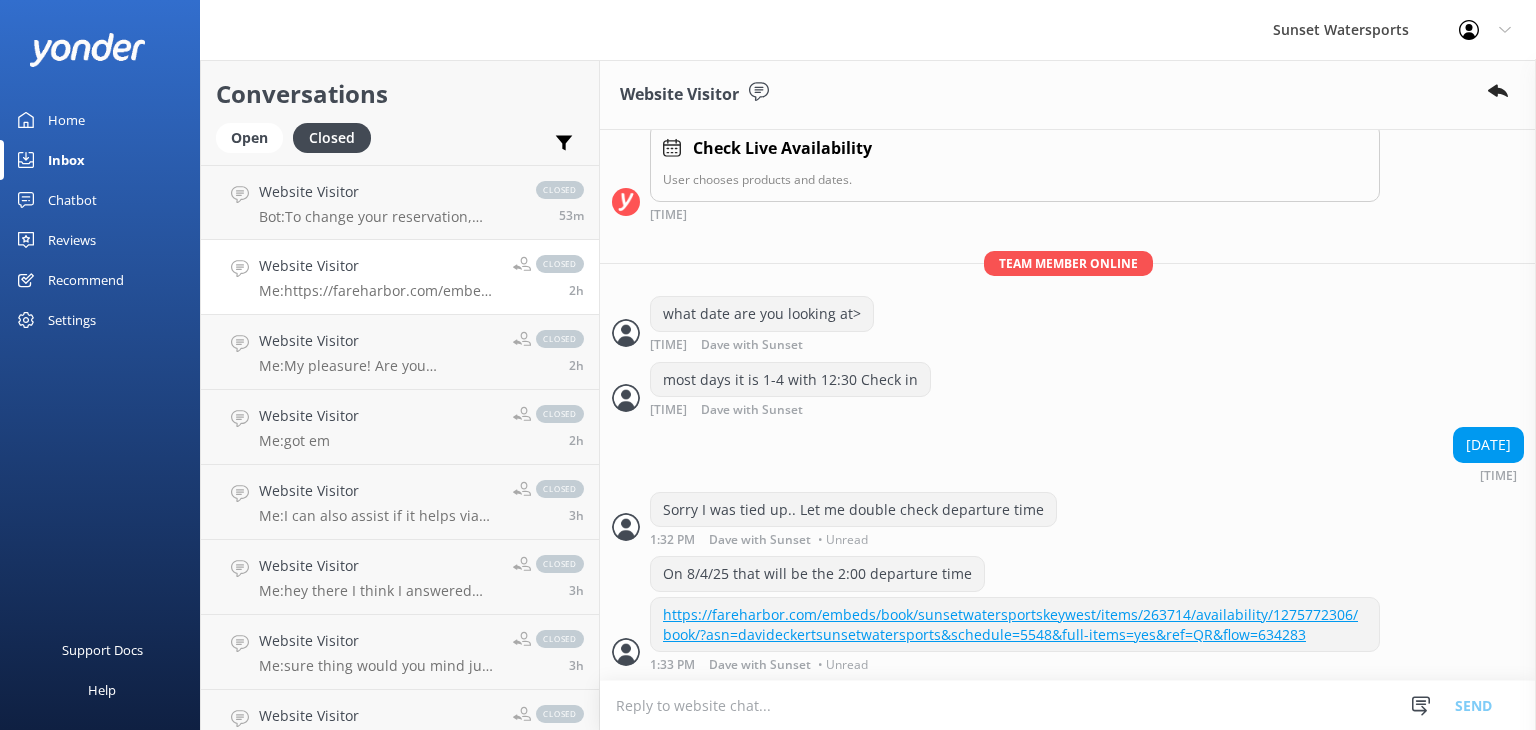 scroll, scrollTop: 352, scrollLeft: 0, axis: vertical 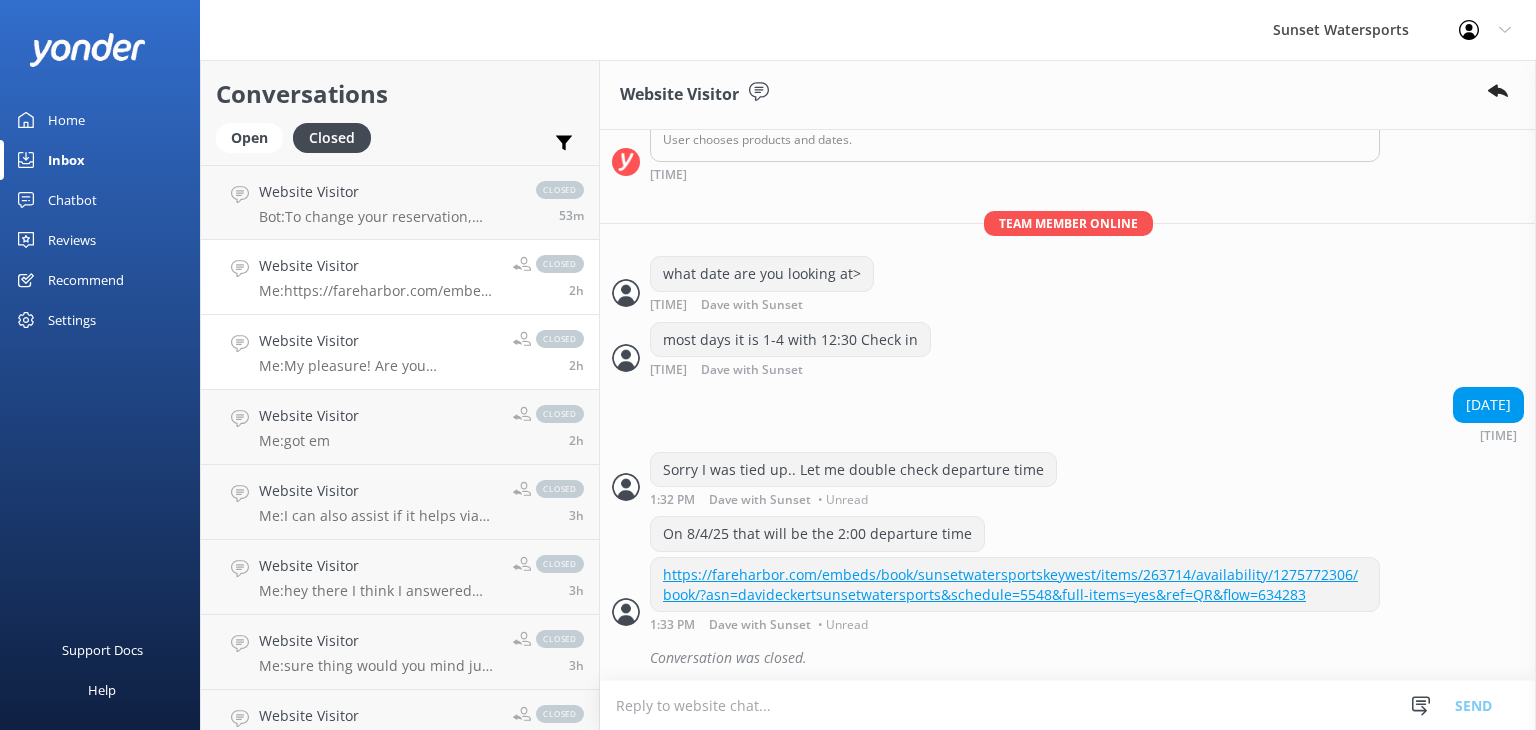 click on "Me:  My pleasure!  Are you interested in anything else like Parasailing or Jetski Tours while you're here?" at bounding box center [378, 366] 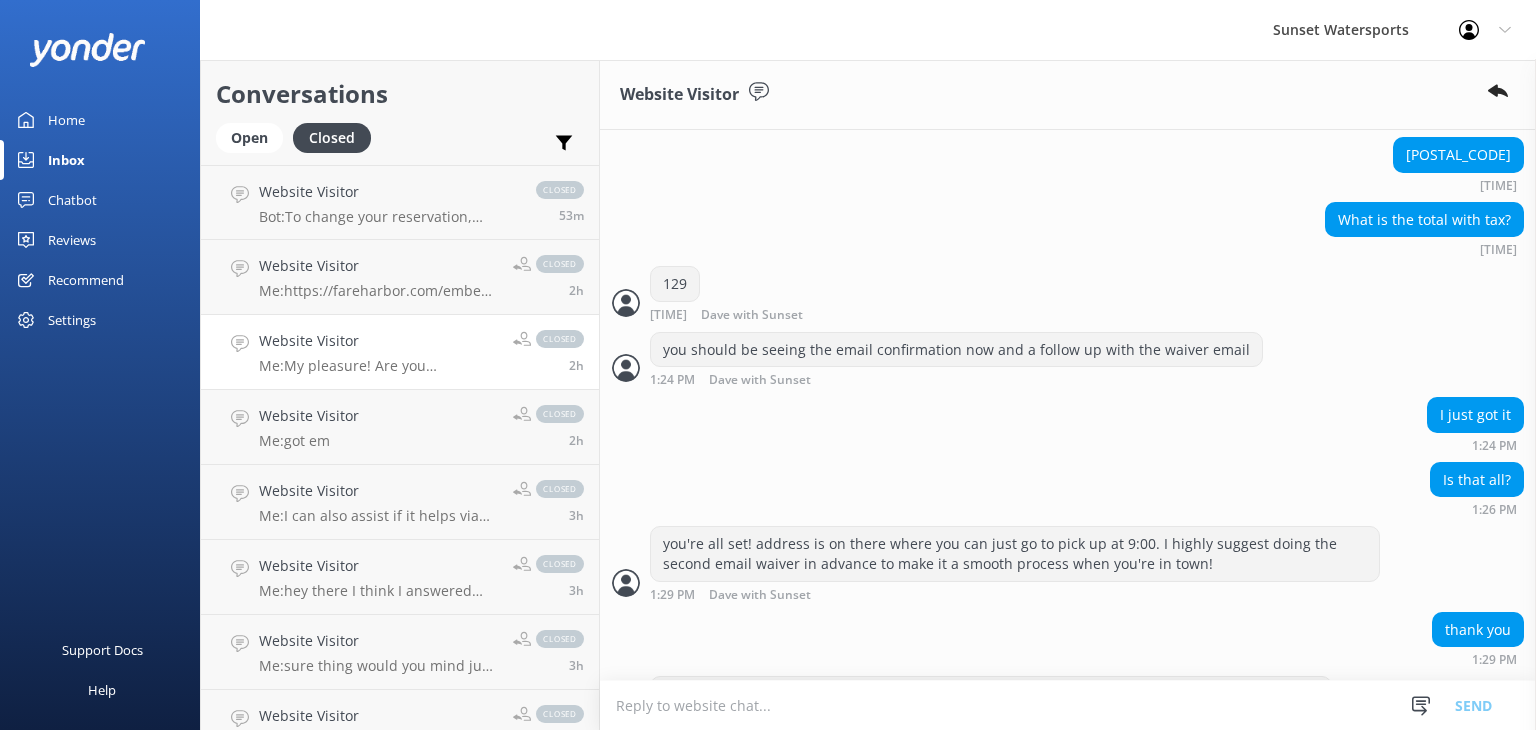 scroll, scrollTop: 1678, scrollLeft: 0, axis: vertical 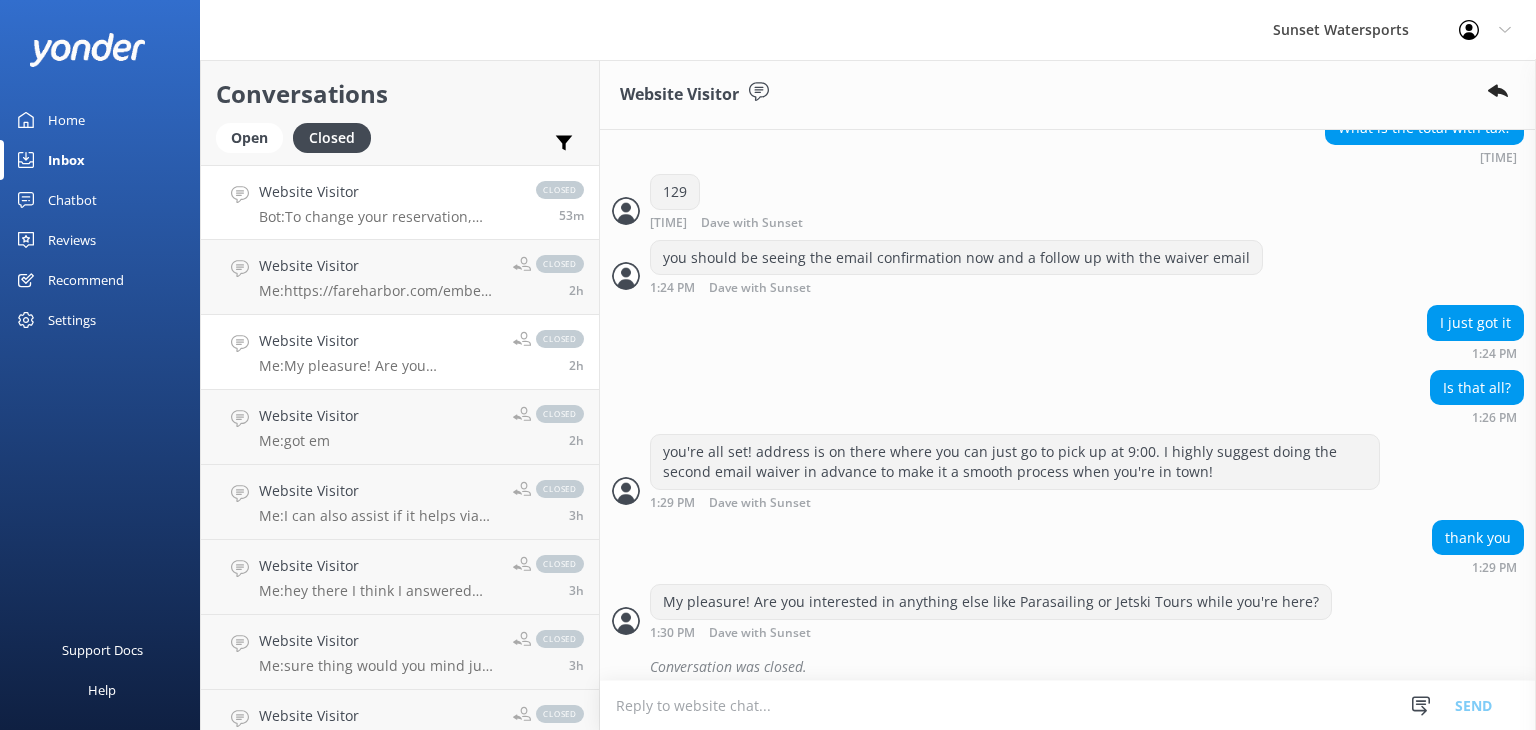 click on "Bot:  To change your reservation, please call our office at 305-296-2554 or email info@sunsetwatersports.com." at bounding box center (387, 217) 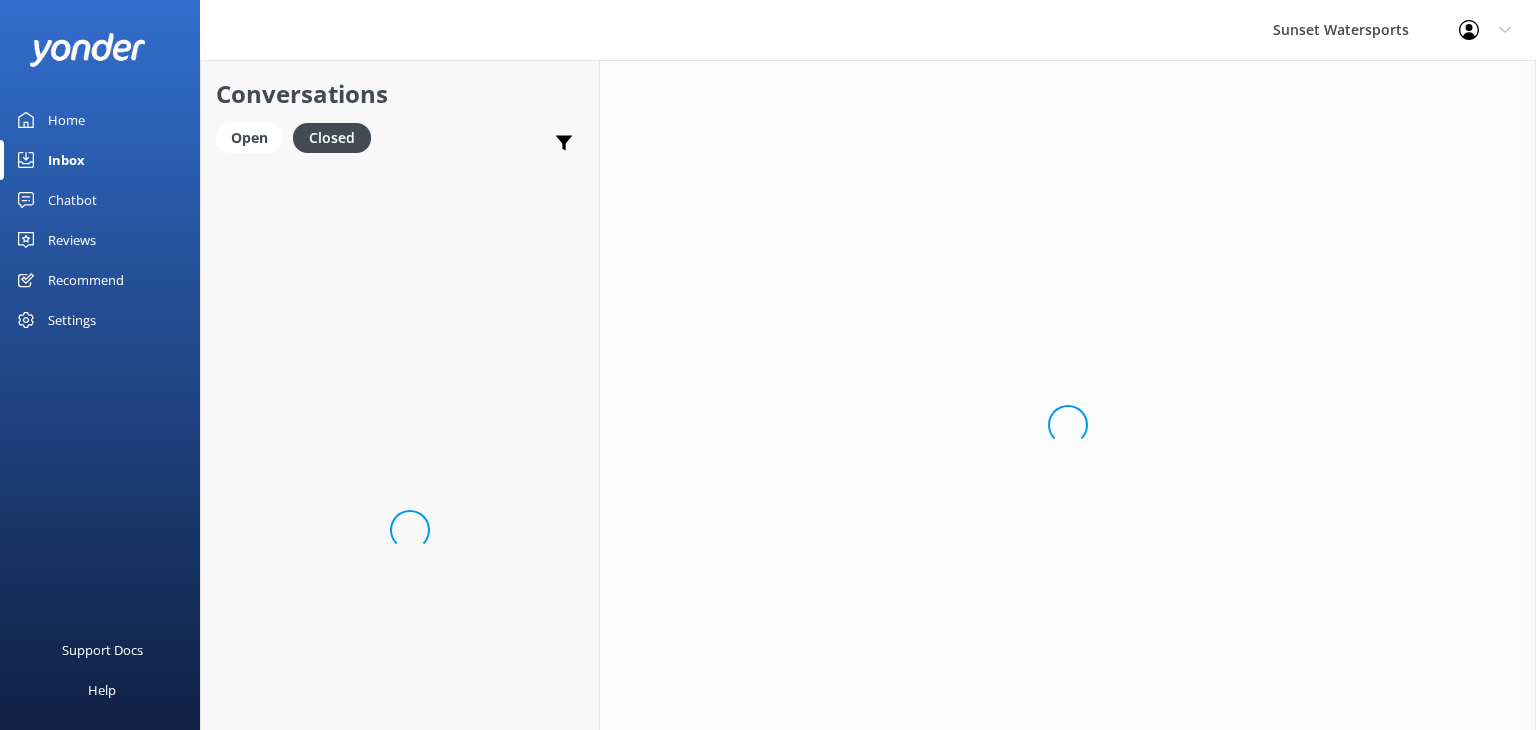 scroll, scrollTop: 0, scrollLeft: 0, axis: both 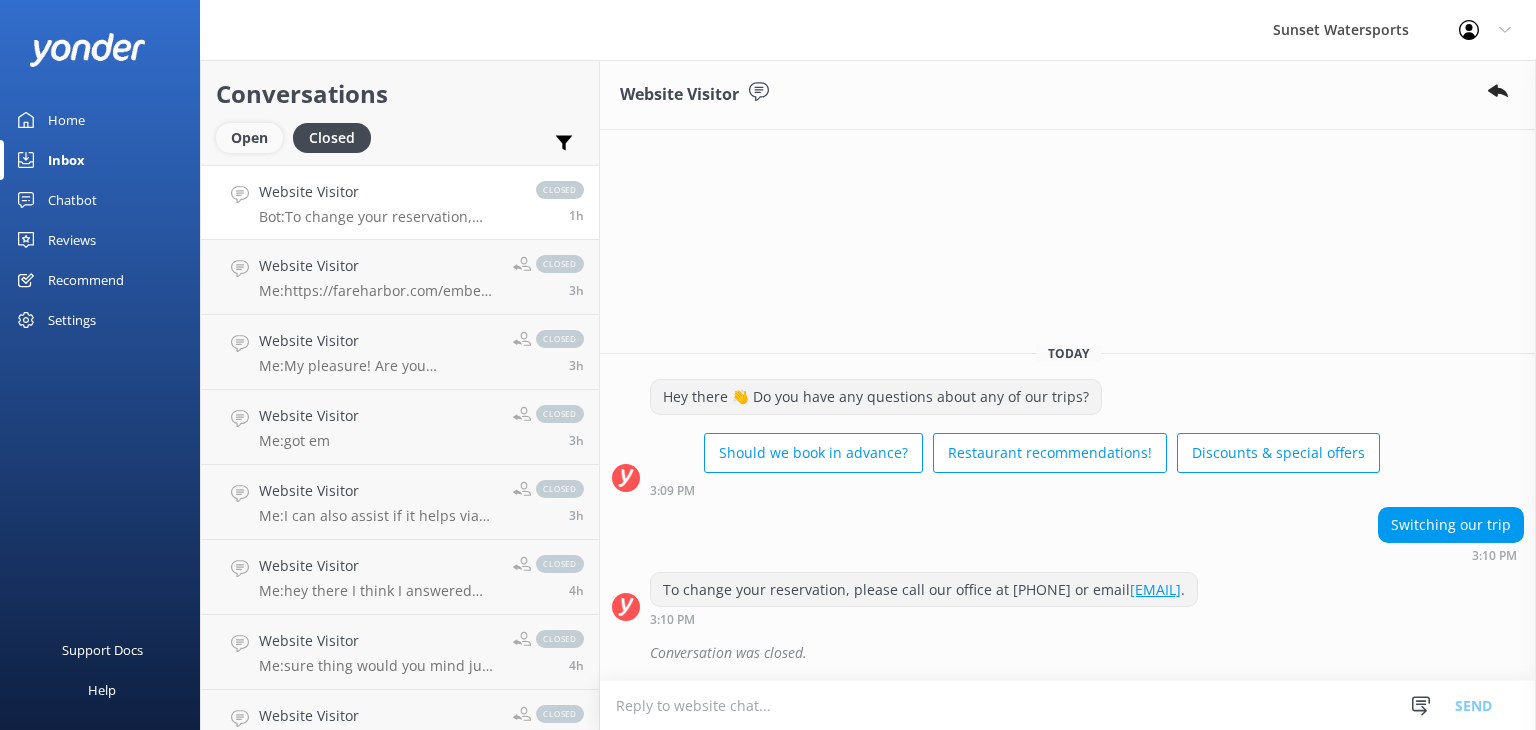 click on "Open" at bounding box center [249, 138] 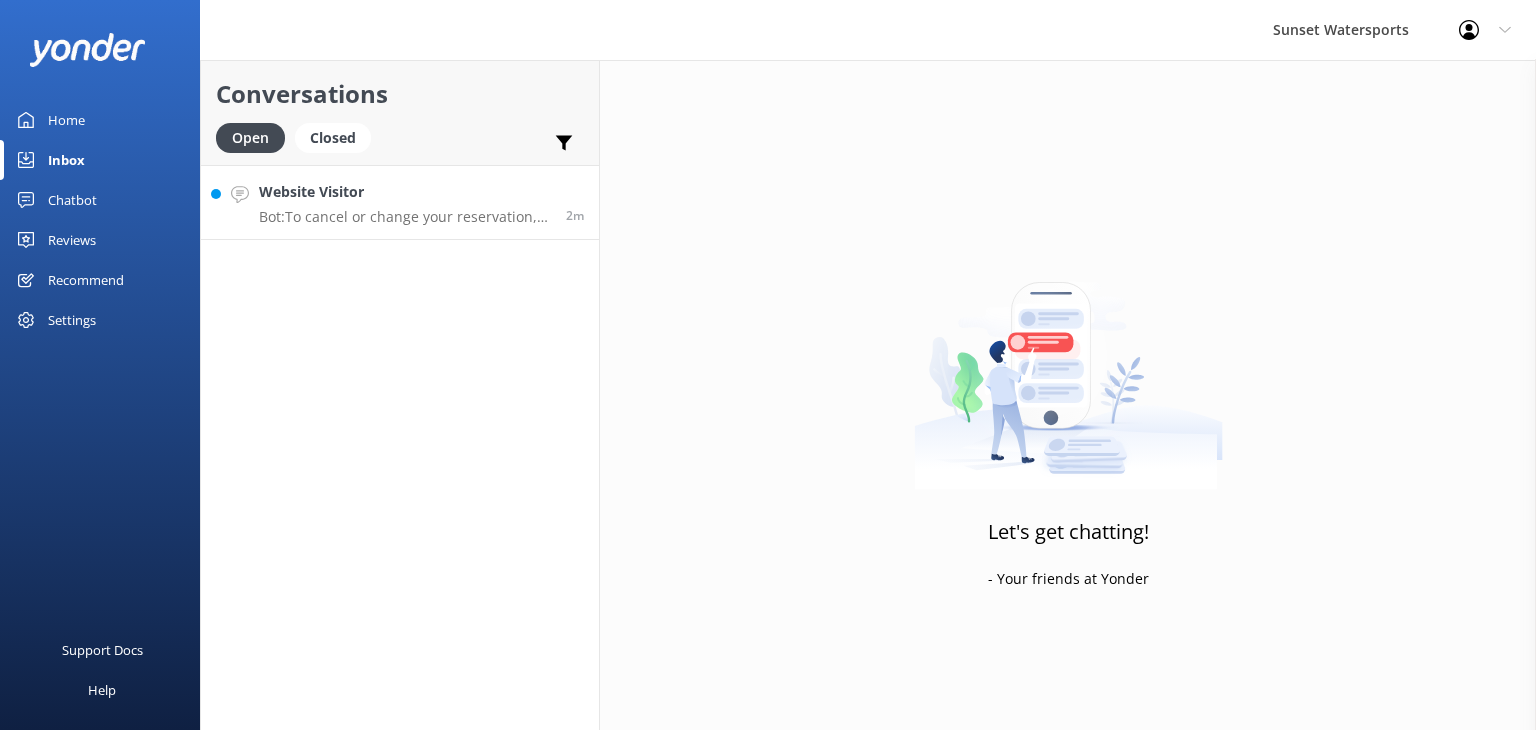 click on "Bot:  To cancel or change your reservation, please call the office at 305-296-2554 or email info@sunsetwatersports.com. Trips canceled at least 24 hours in advance will receive a full refund." at bounding box center (405, 217) 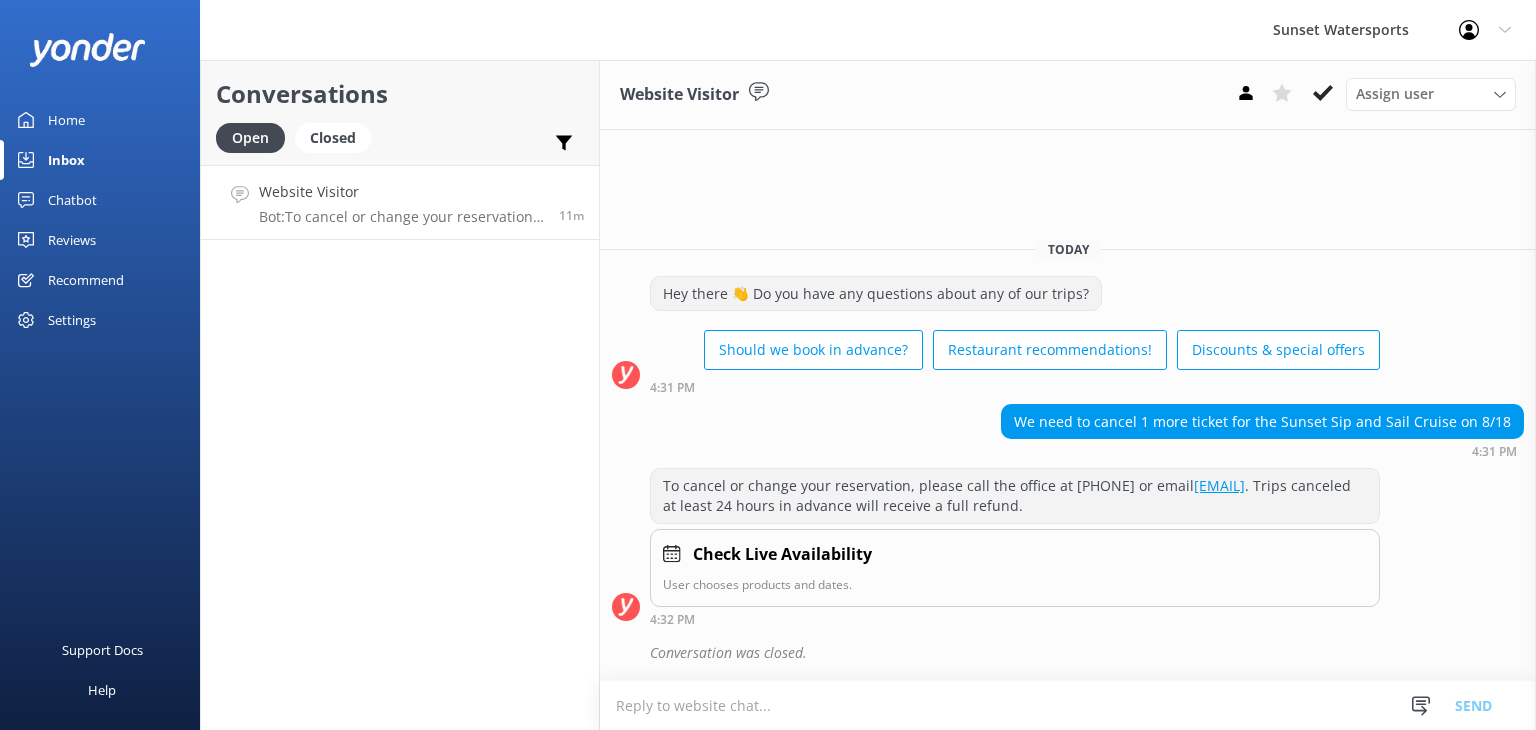 click on "Bot:  To cancel or change your reservation, please call the office at 305-296-2554 or email info@sunsetwatersports.com. Trips canceled at least 24 hours in advance will receive a full refund." at bounding box center (401, 217) 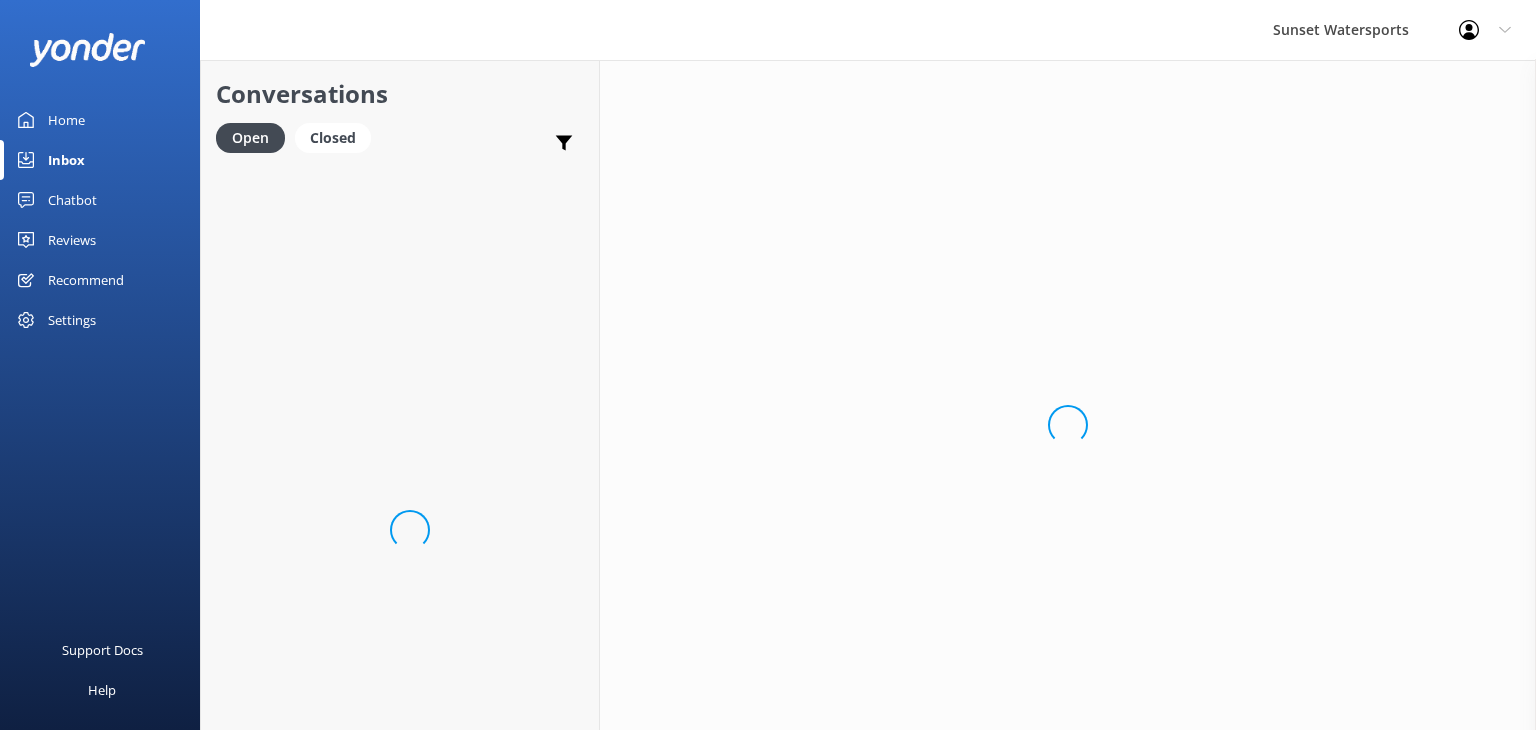 scroll, scrollTop: 0, scrollLeft: 0, axis: both 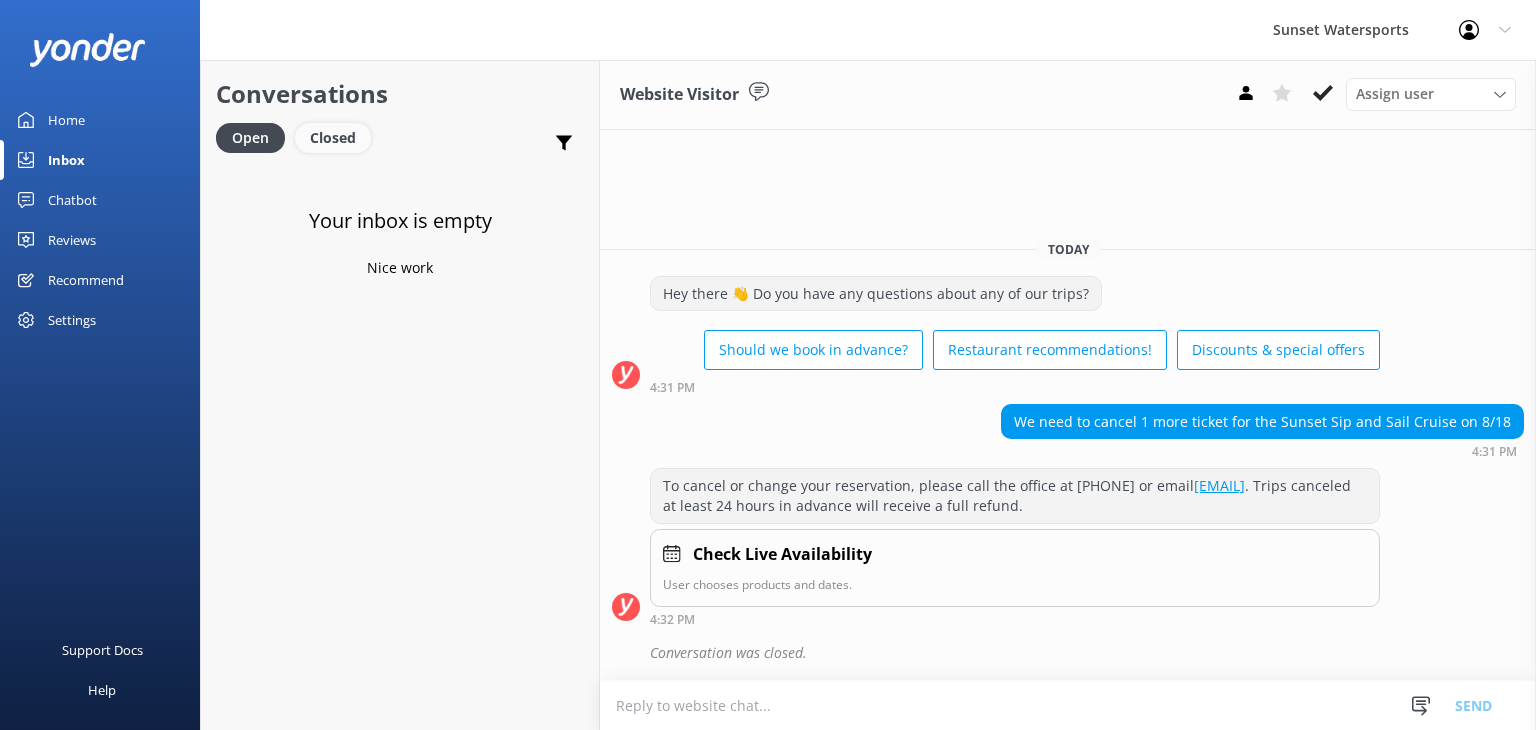 click on "Closed" at bounding box center (333, 138) 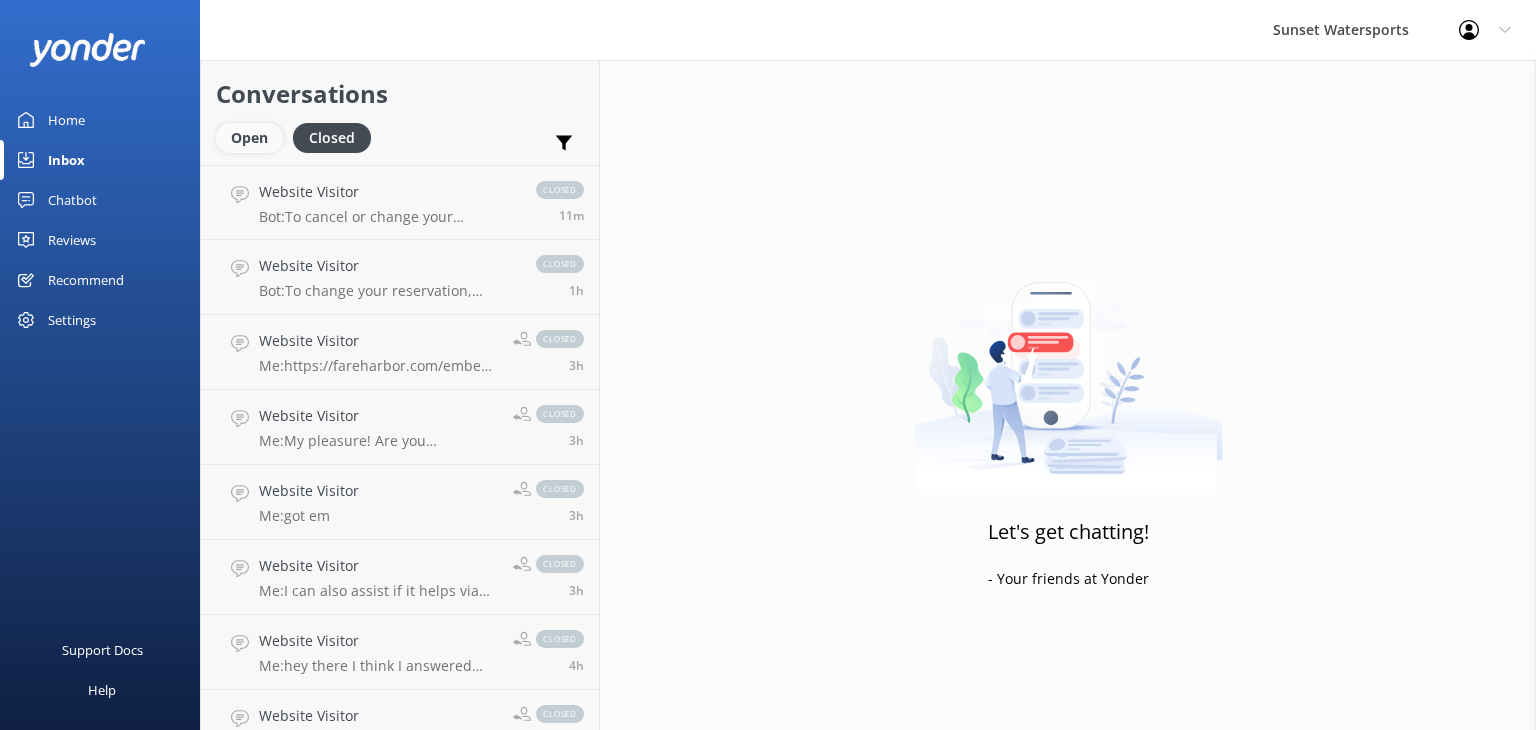 click on "Open" at bounding box center (249, 138) 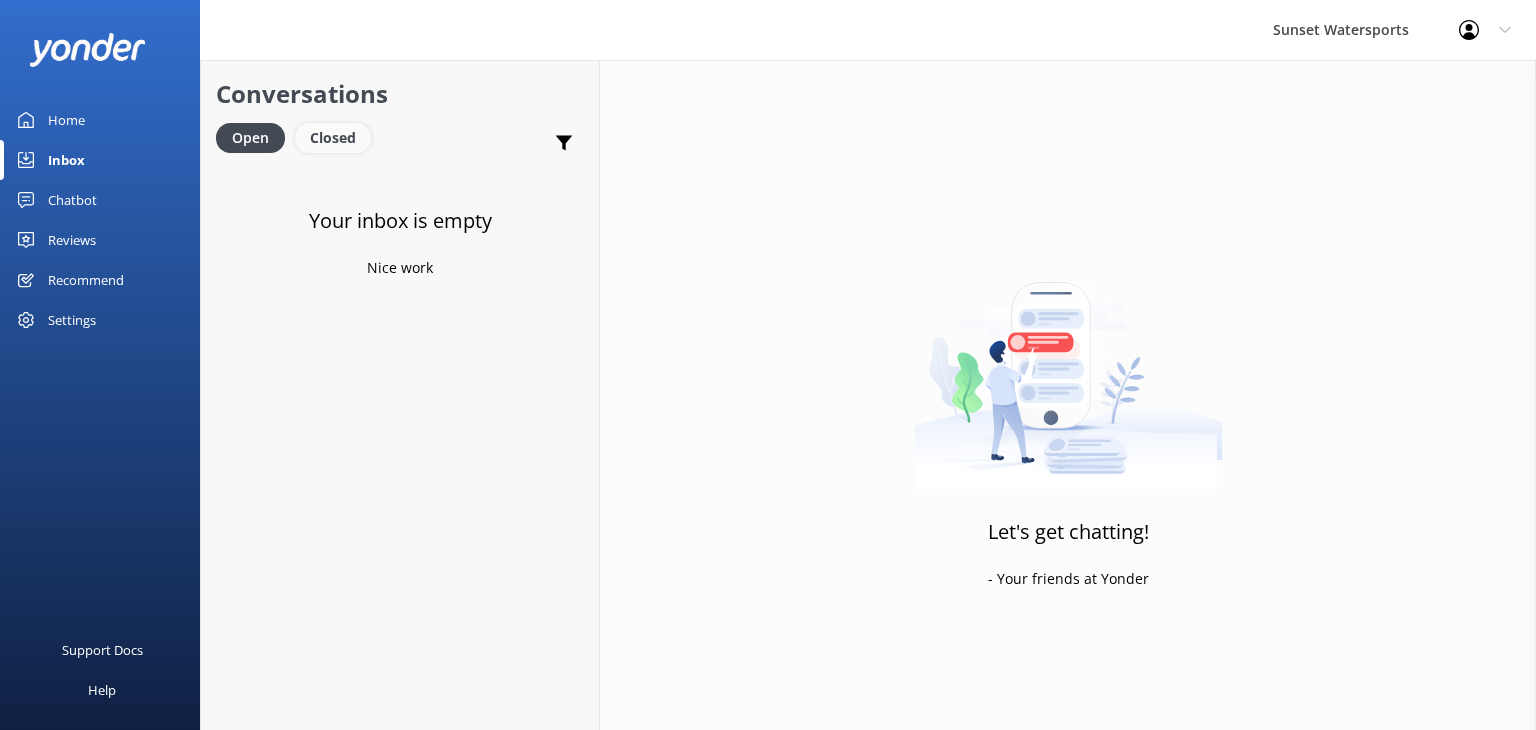 click on "Closed" at bounding box center (333, 138) 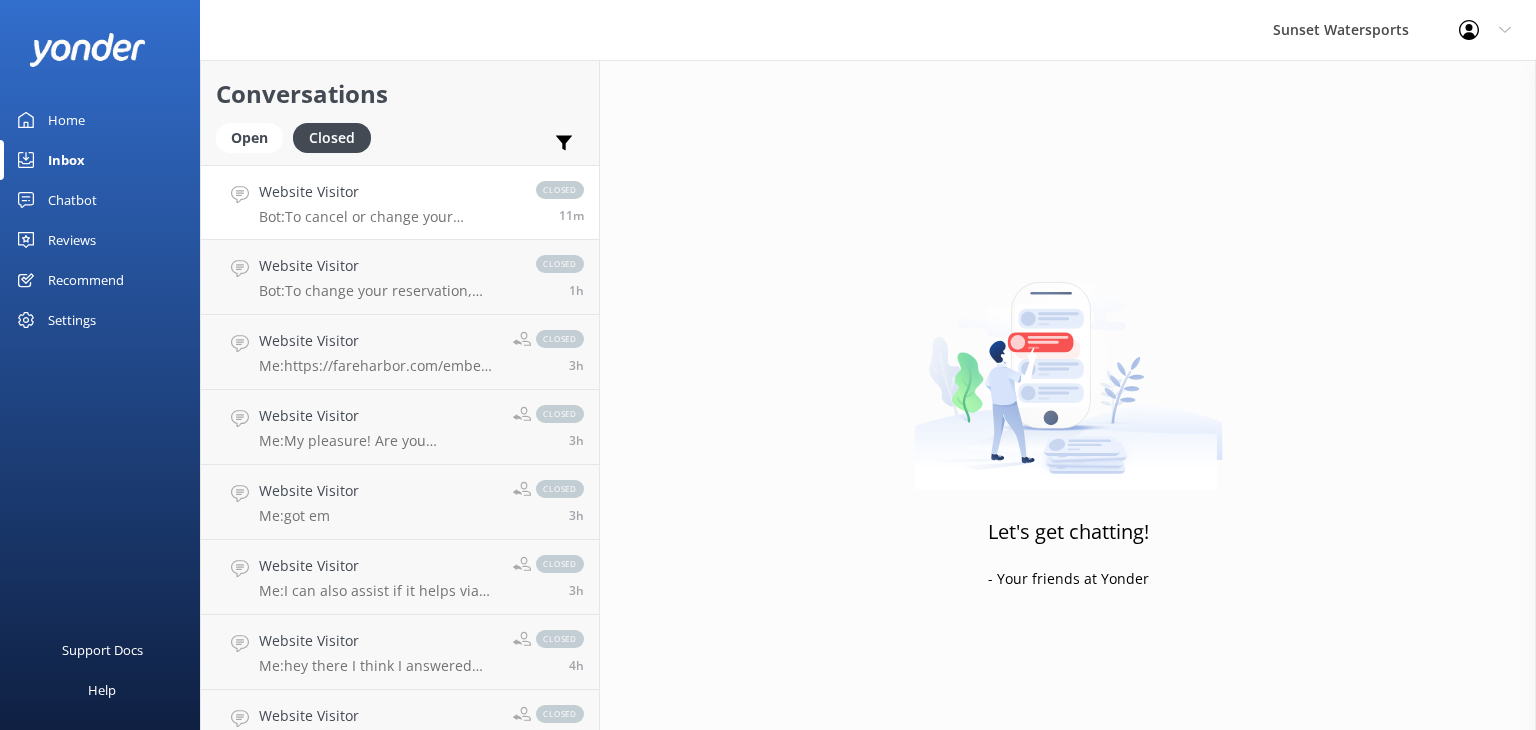 click on "Website Visitor Bot: To cancel or change your reservation, please call the office at [PHONE] or email [EMAIL]. Trips canceled at least 24 hours in advance will receive a full refund." at bounding box center (387, 202) 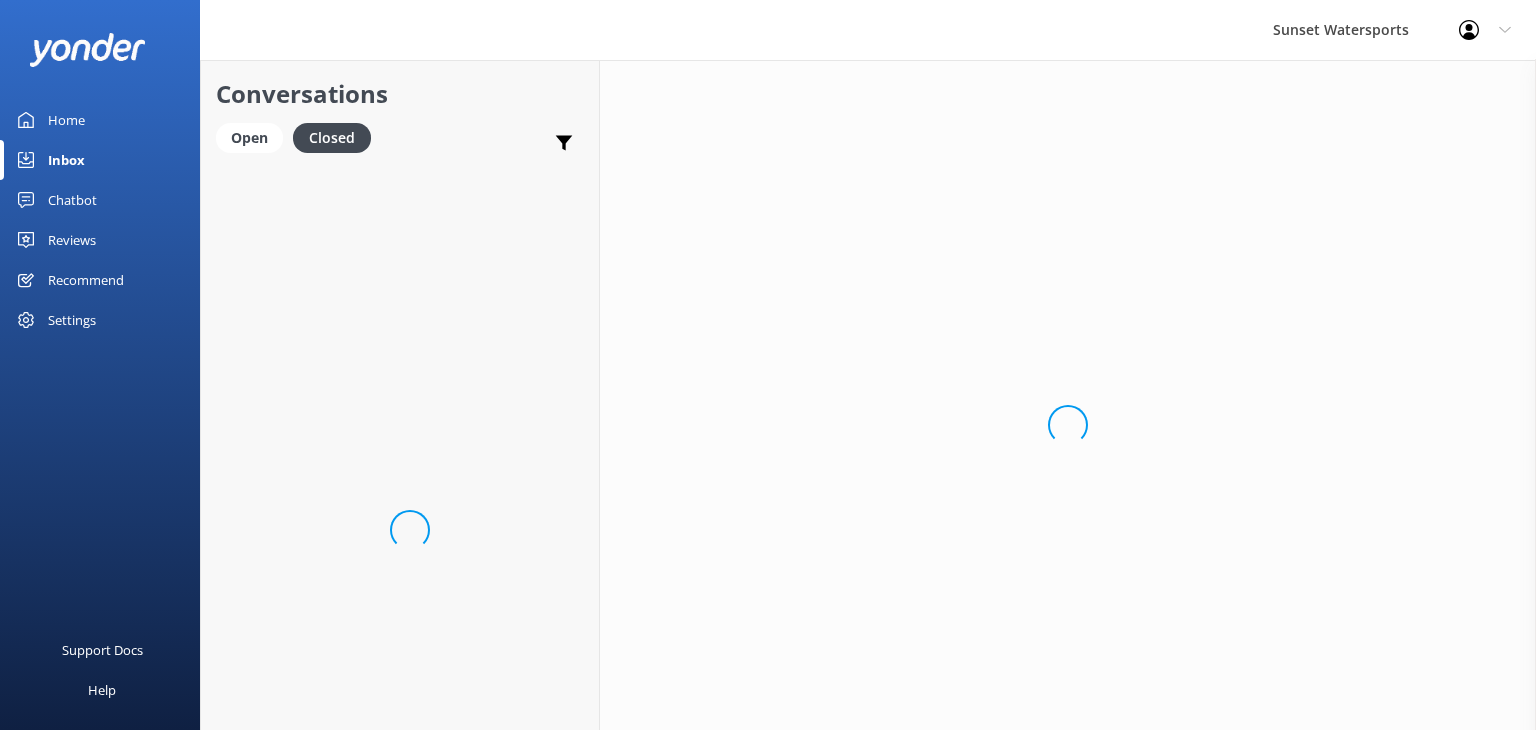 scroll, scrollTop: 0, scrollLeft: 0, axis: both 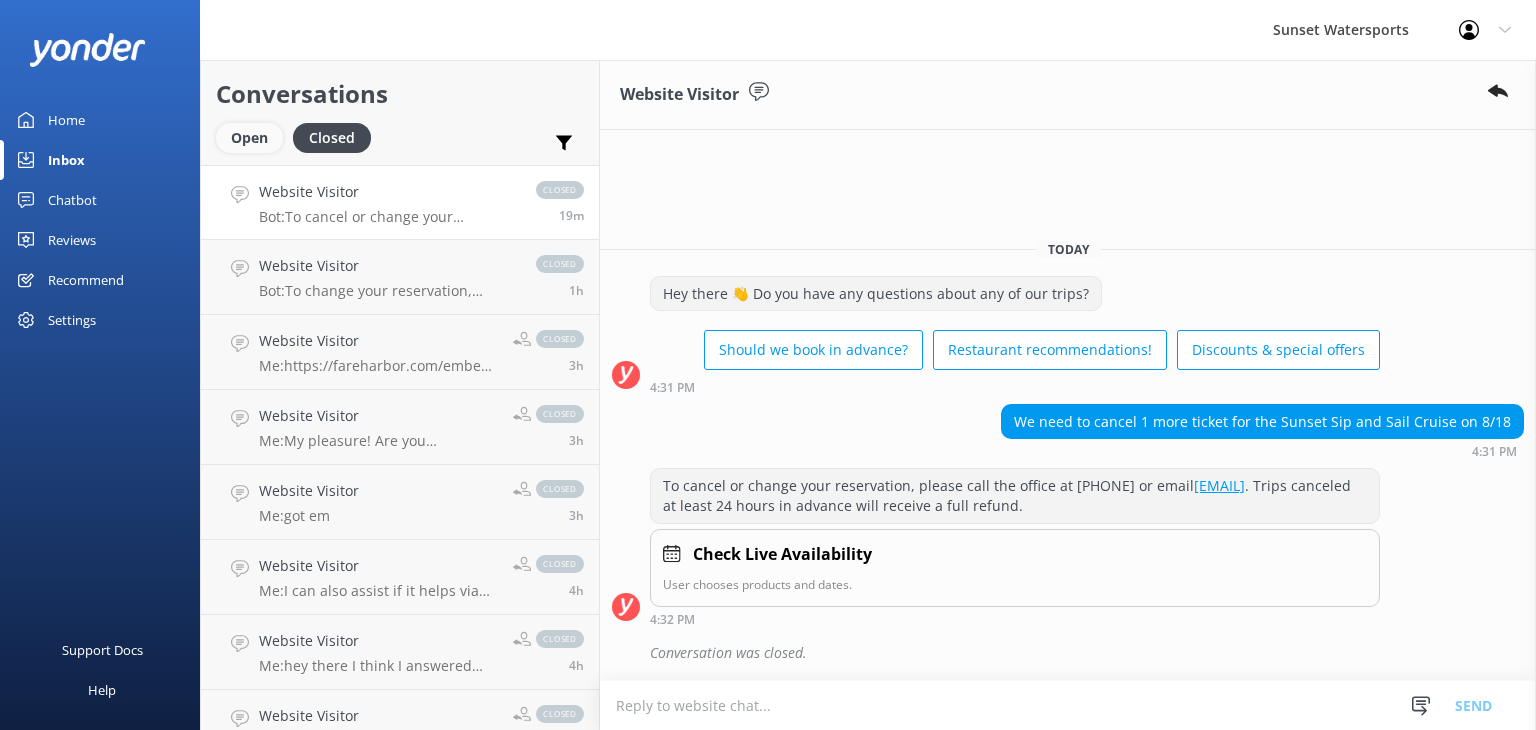 click on "Open" at bounding box center [249, 138] 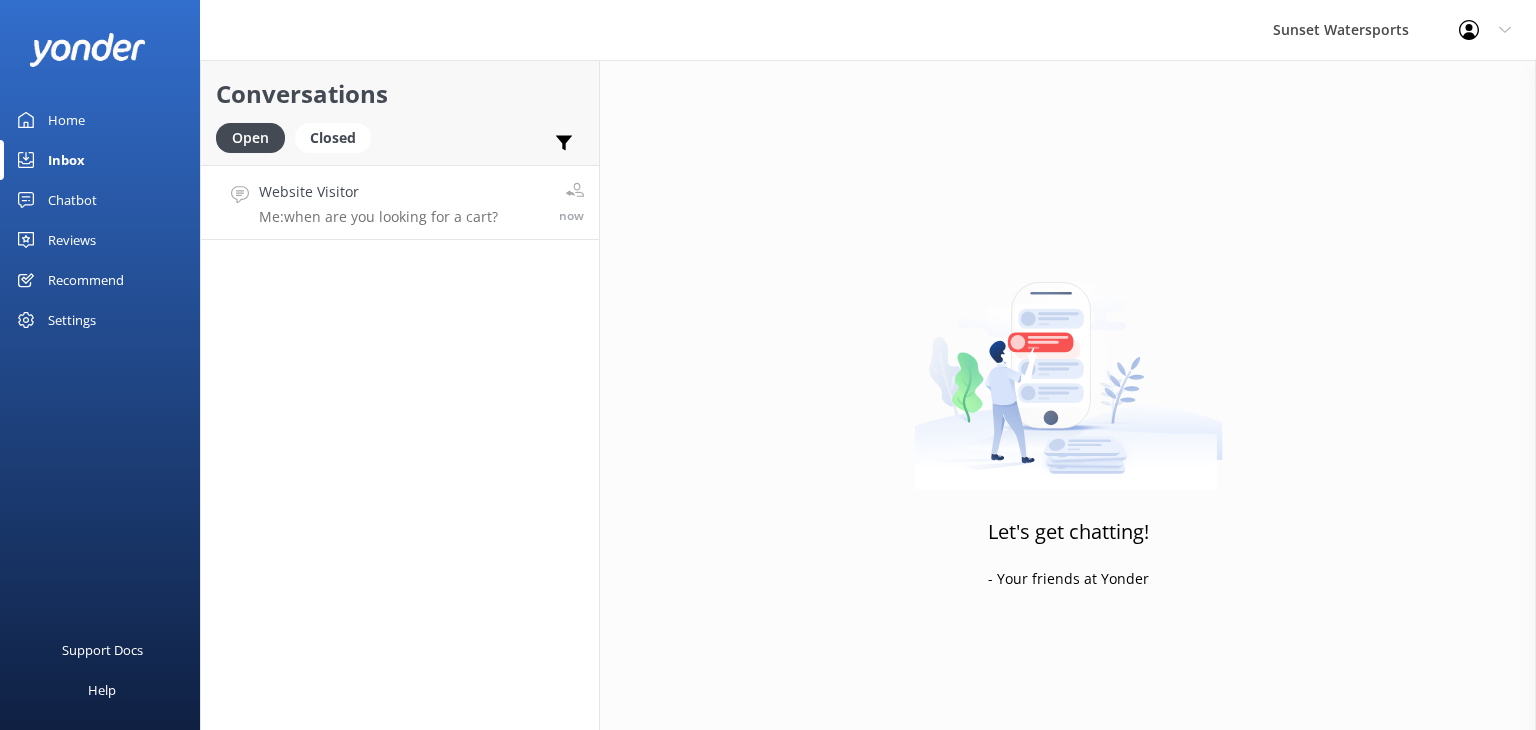 click on "Website Visitor" at bounding box center (378, 192) 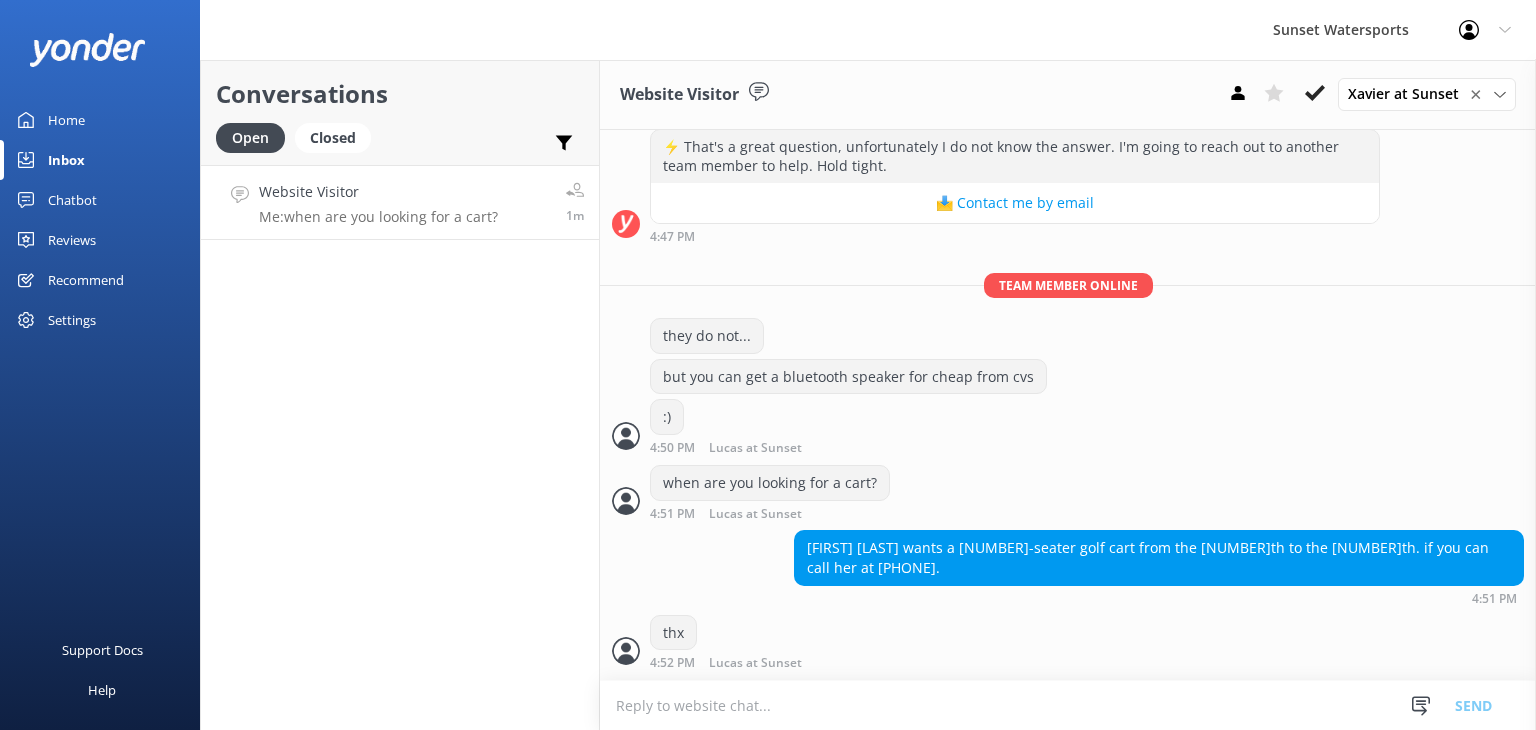 scroll, scrollTop: 19354, scrollLeft: 0, axis: vertical 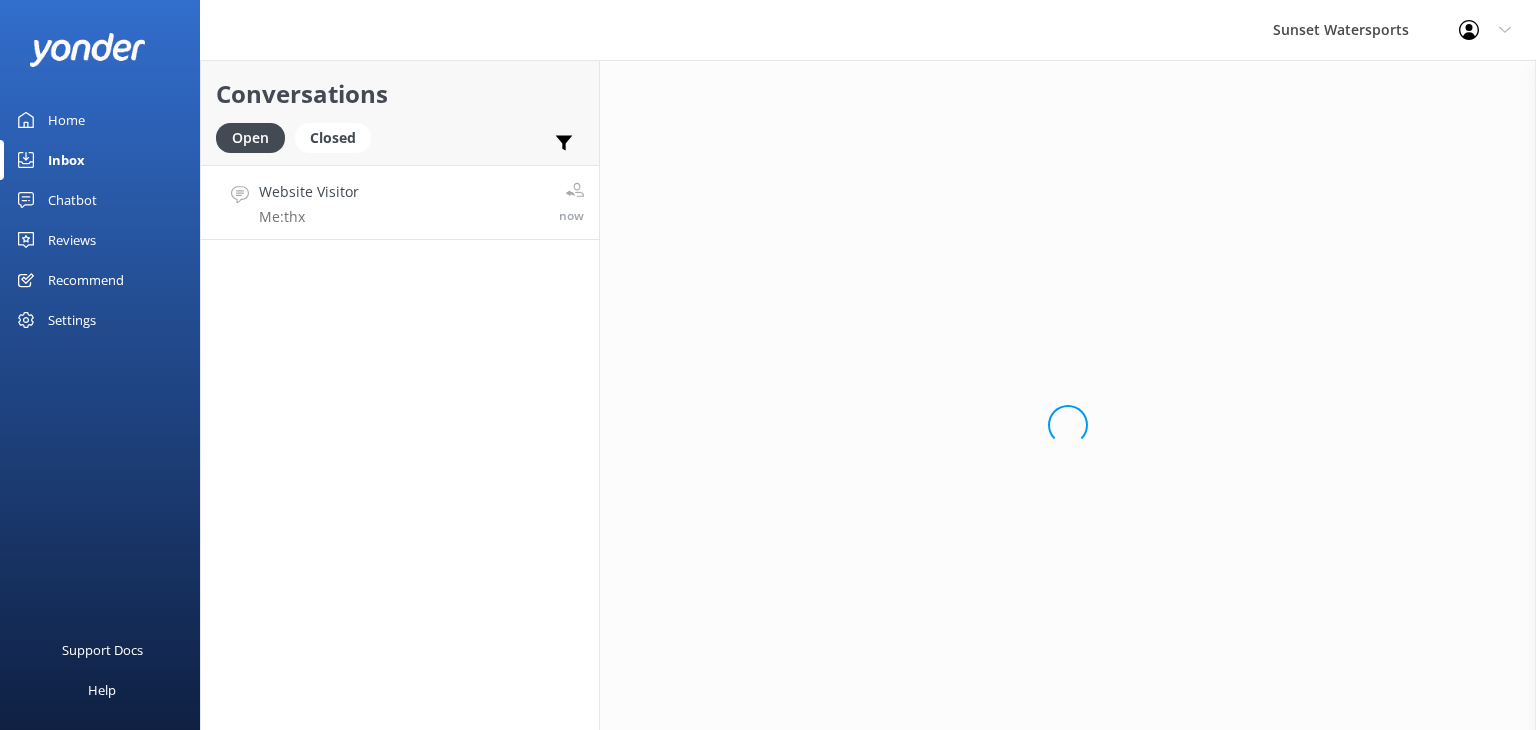 click on "Website Visitor Me:  thx now" at bounding box center (400, 202) 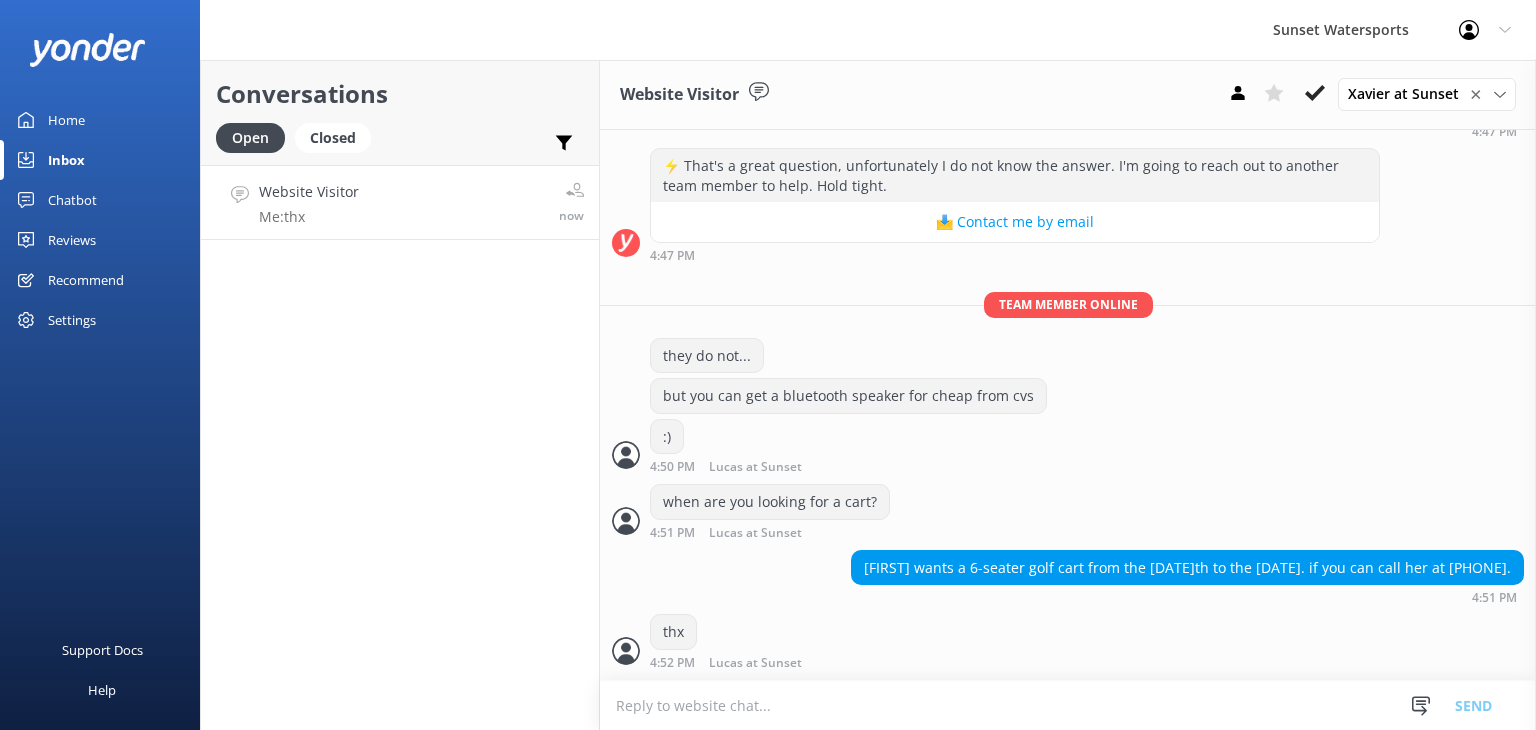 scroll, scrollTop: 19354, scrollLeft: 0, axis: vertical 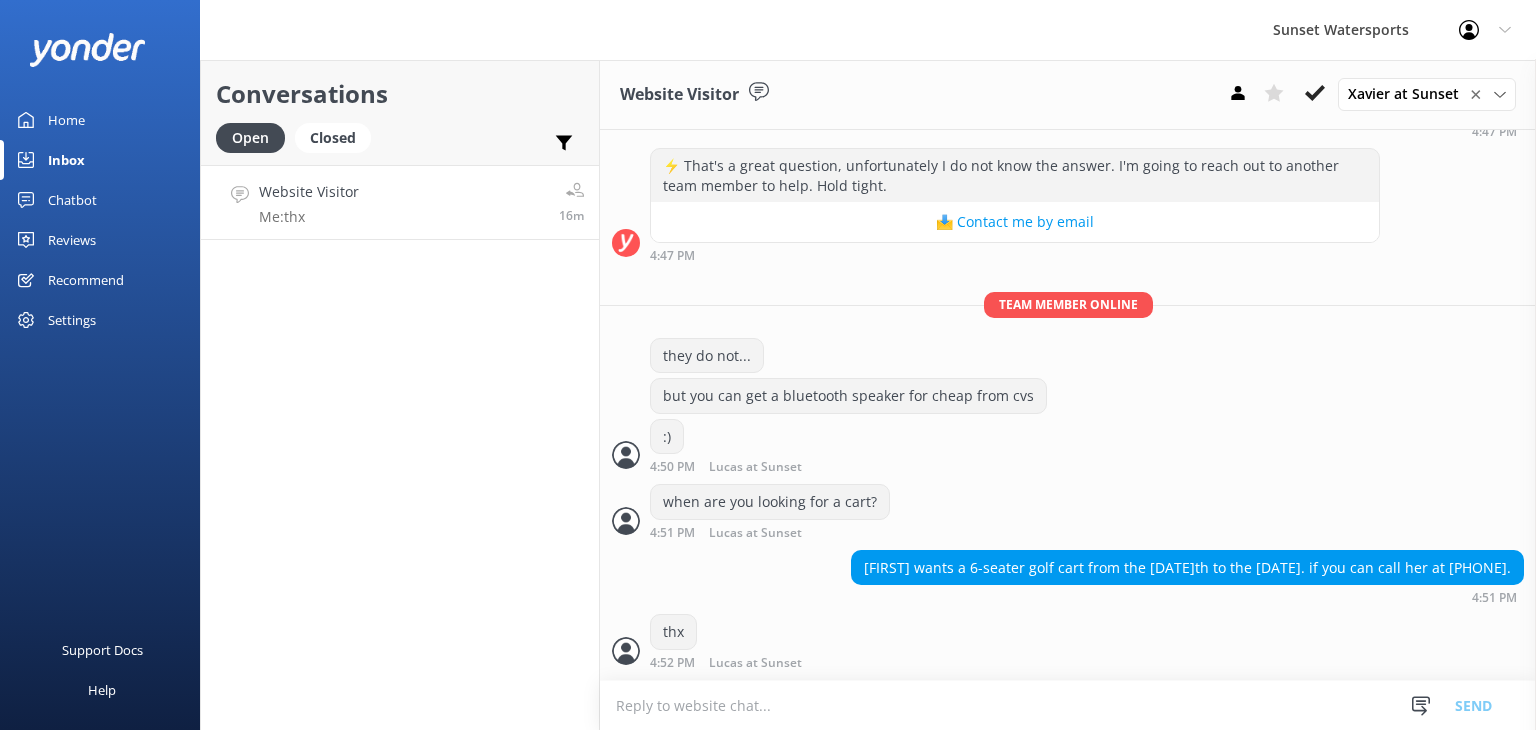 click on "Website Visitor Me:  thx 16m" at bounding box center [400, 202] 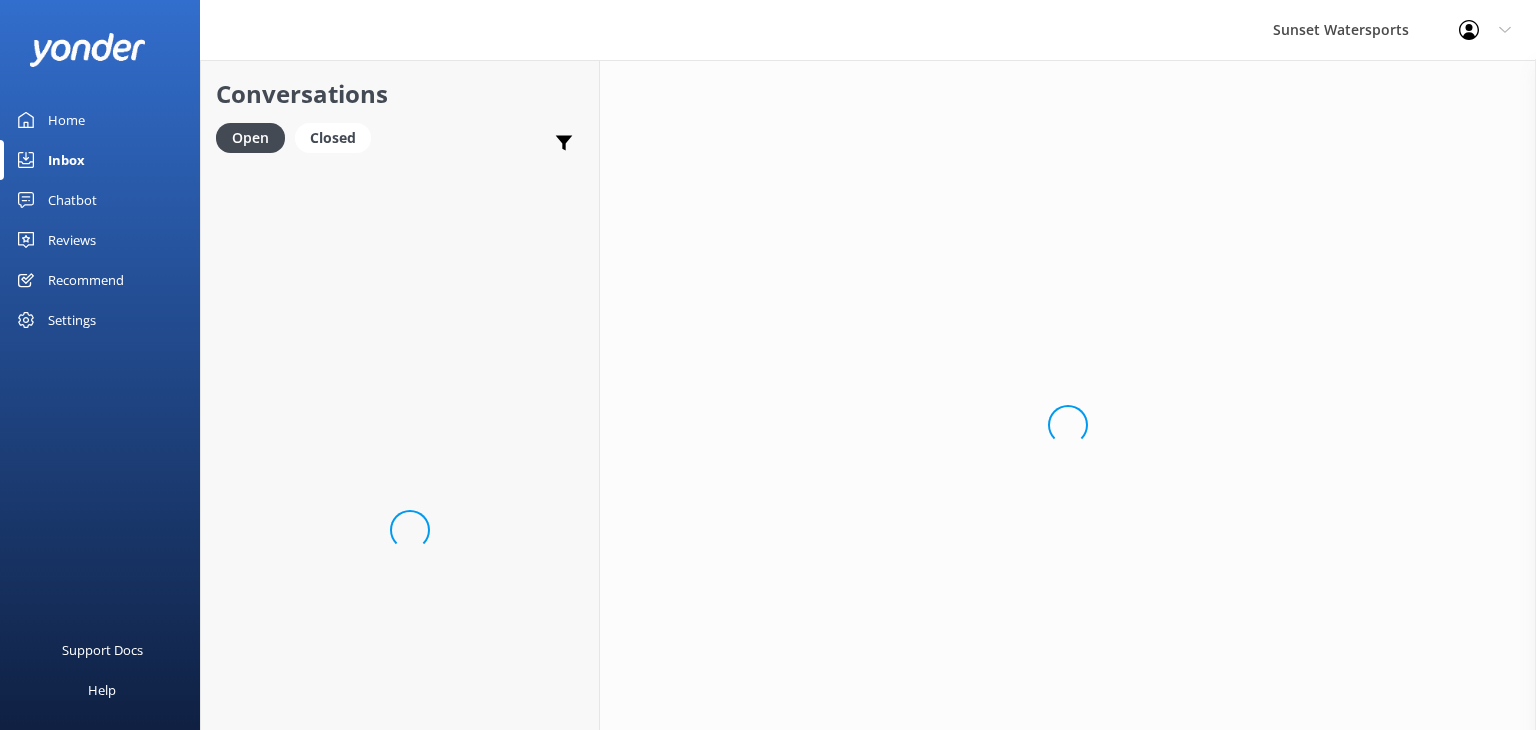 scroll, scrollTop: 0, scrollLeft: 0, axis: both 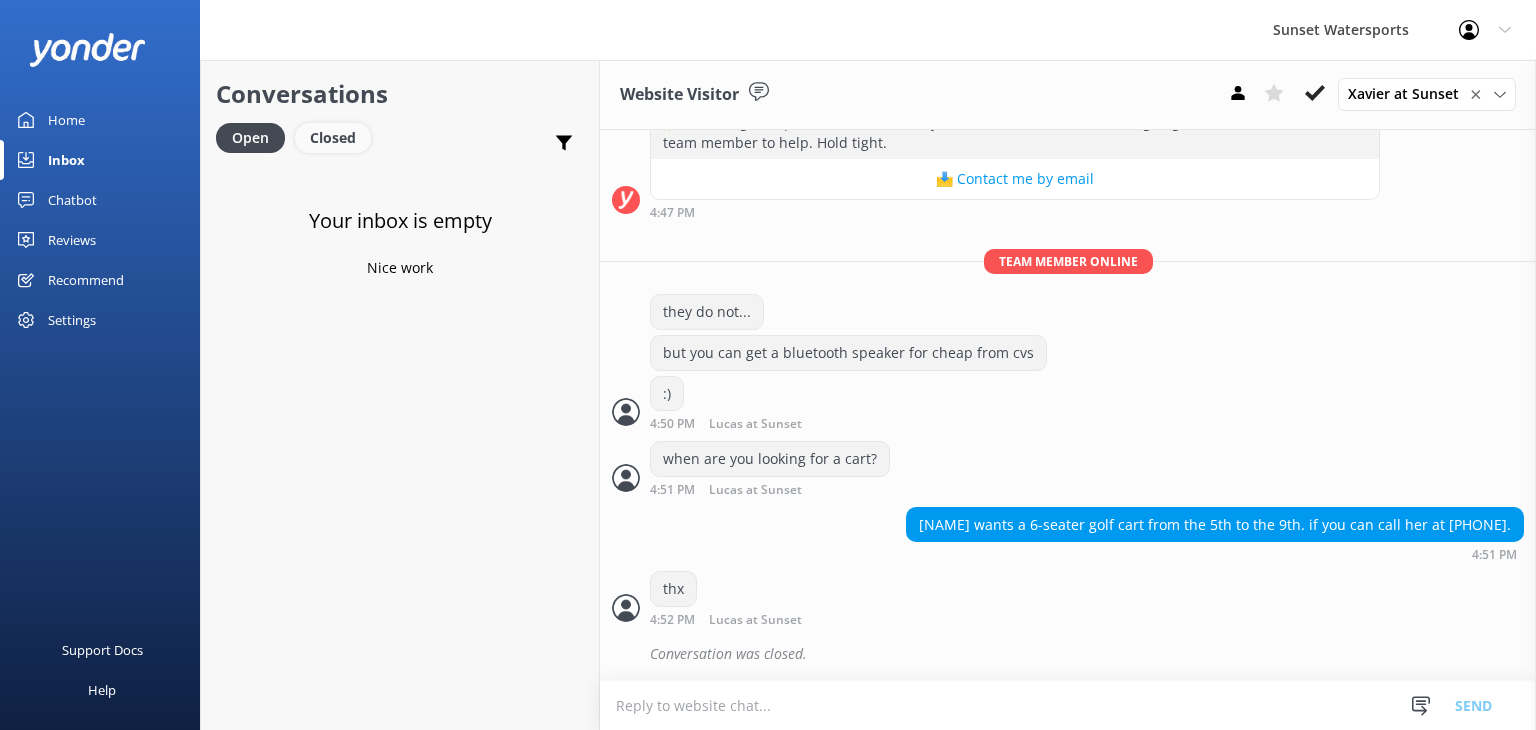 click on "Closed" at bounding box center (333, 138) 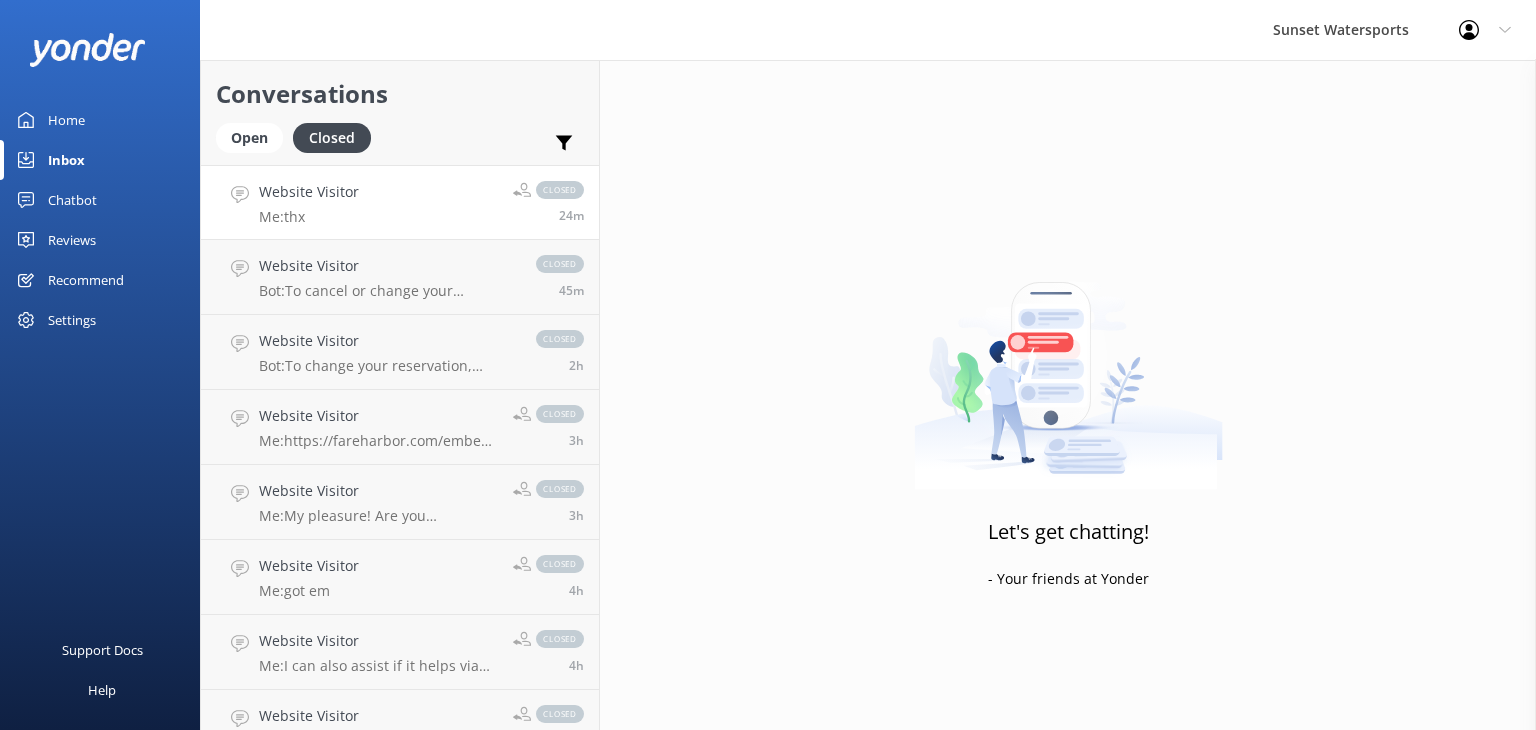 click 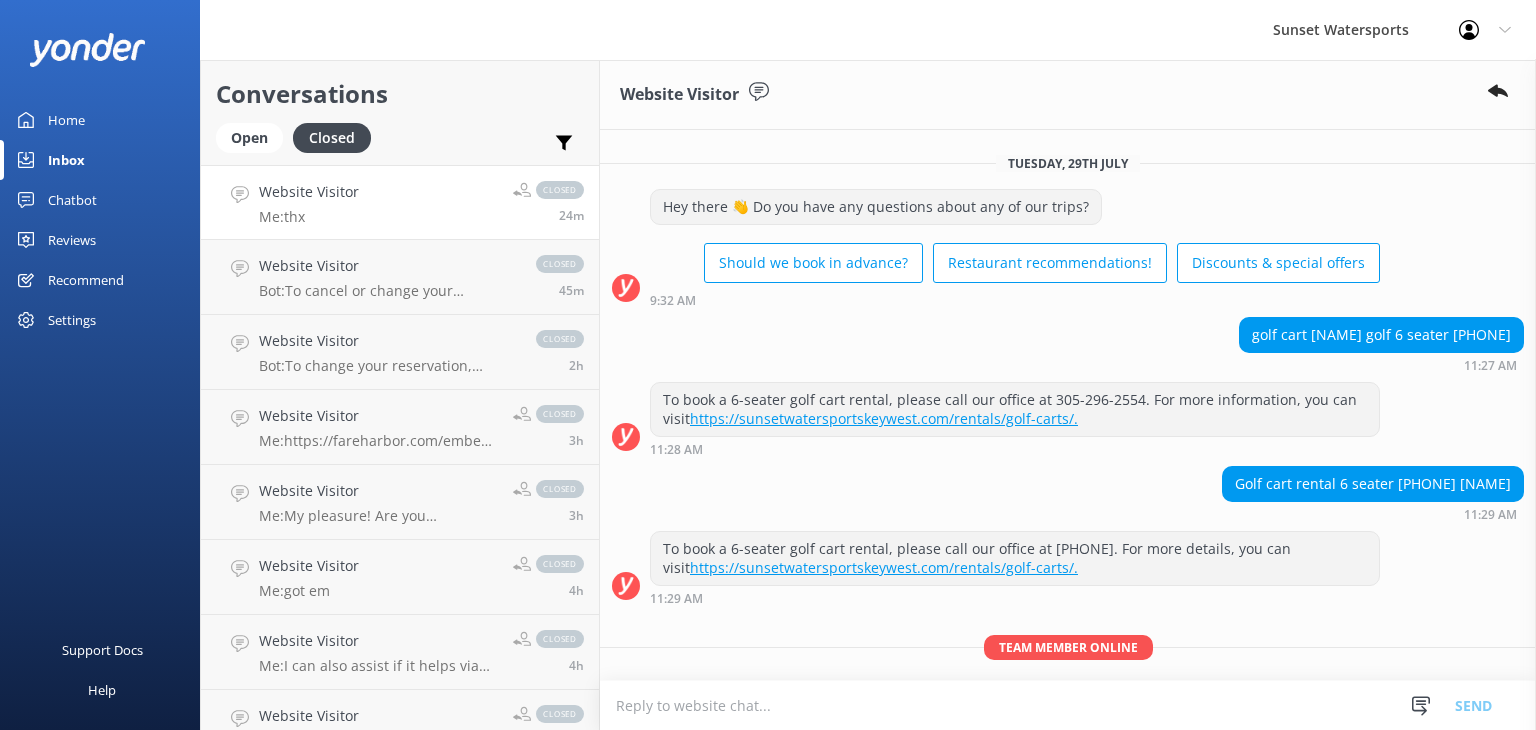 scroll, scrollTop: 19397, scrollLeft: 0, axis: vertical 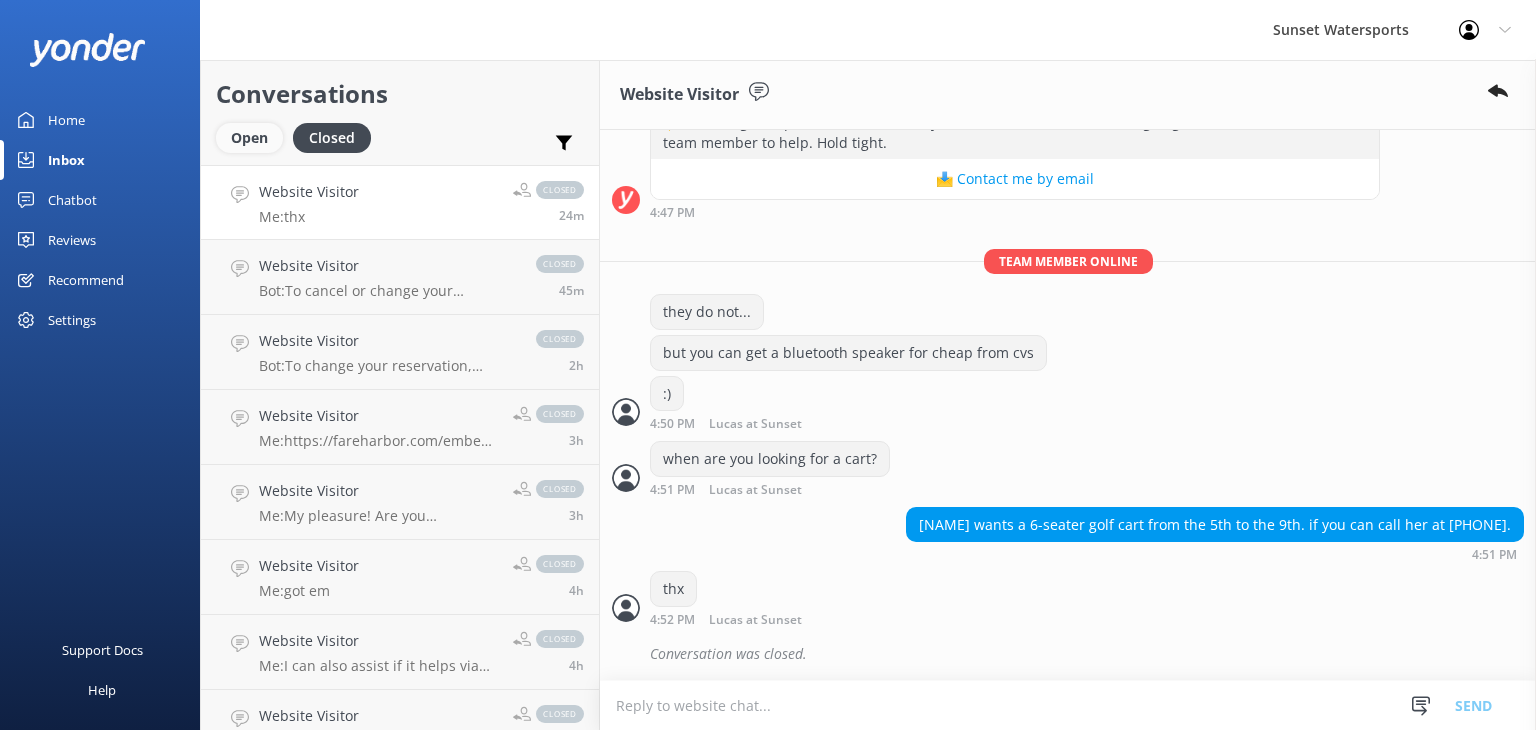 click on "Open" at bounding box center [249, 138] 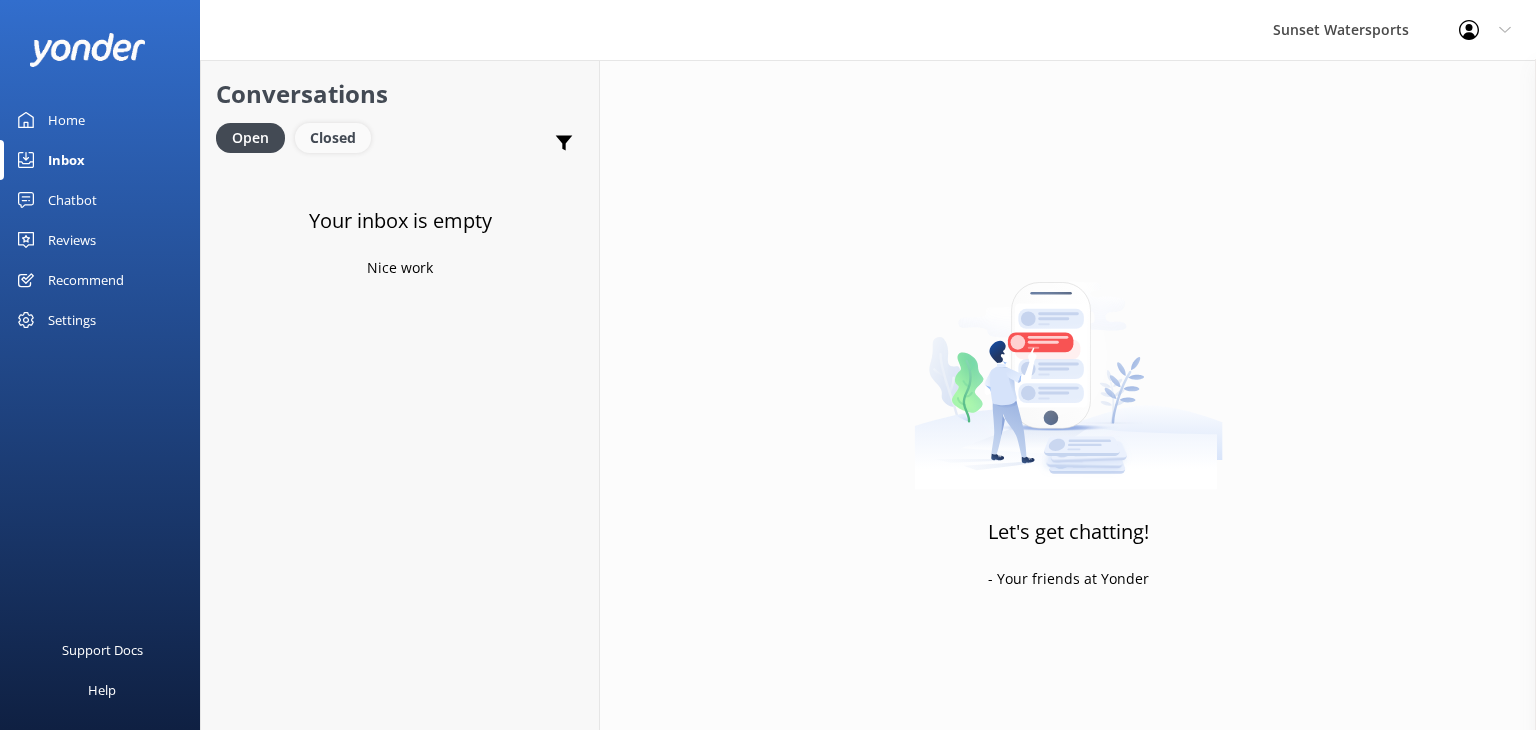 click on "Closed" at bounding box center (333, 138) 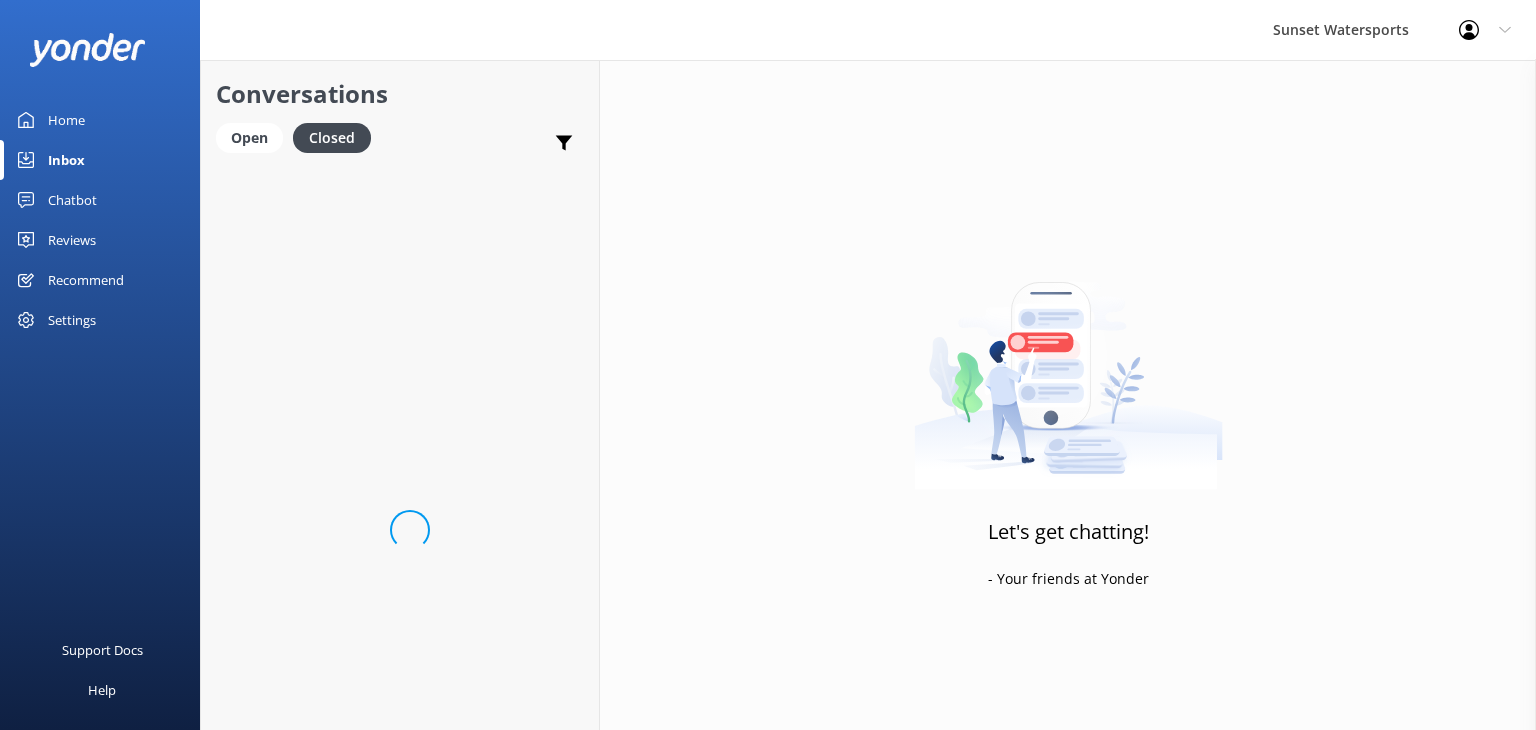 scroll, scrollTop: 0, scrollLeft: 0, axis: both 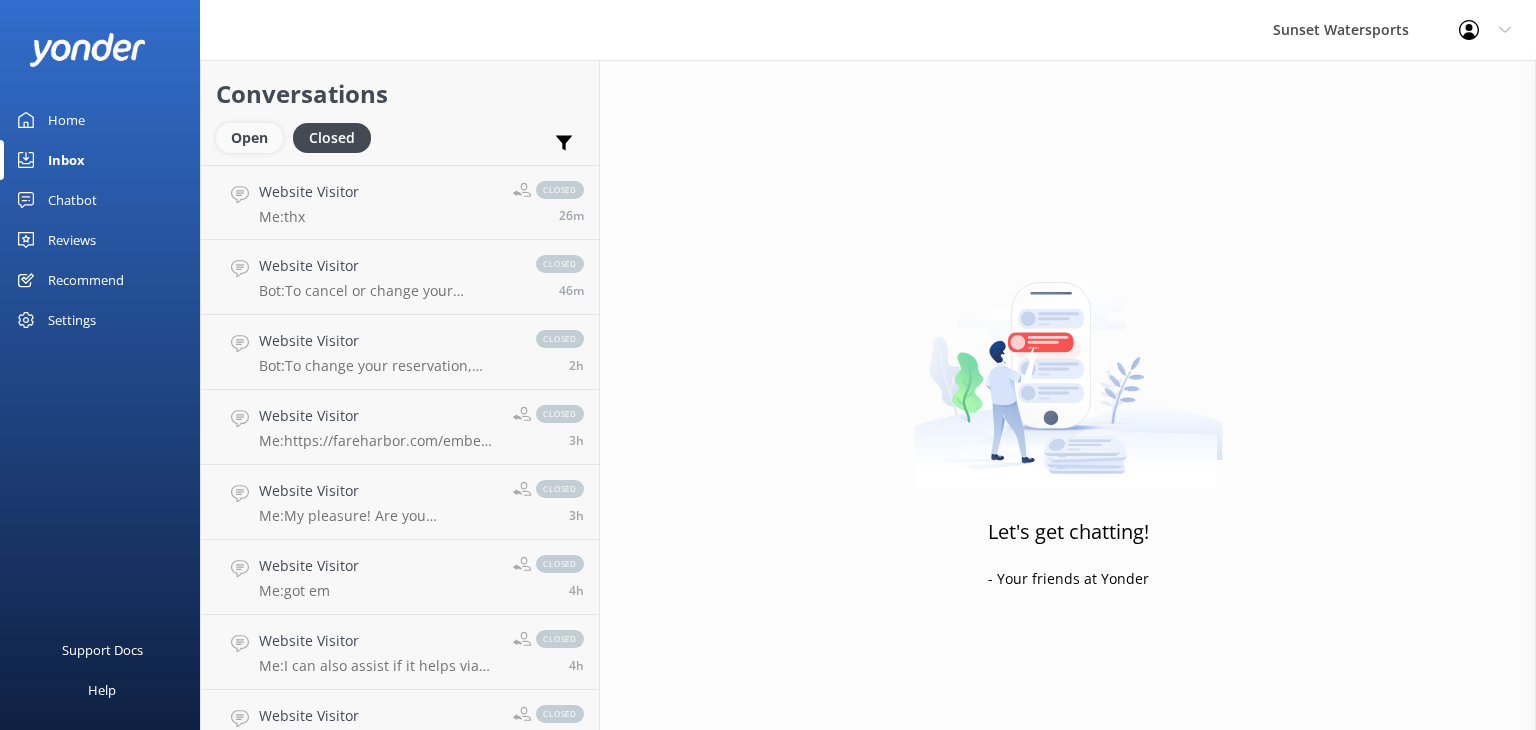 click on "Open" at bounding box center (249, 138) 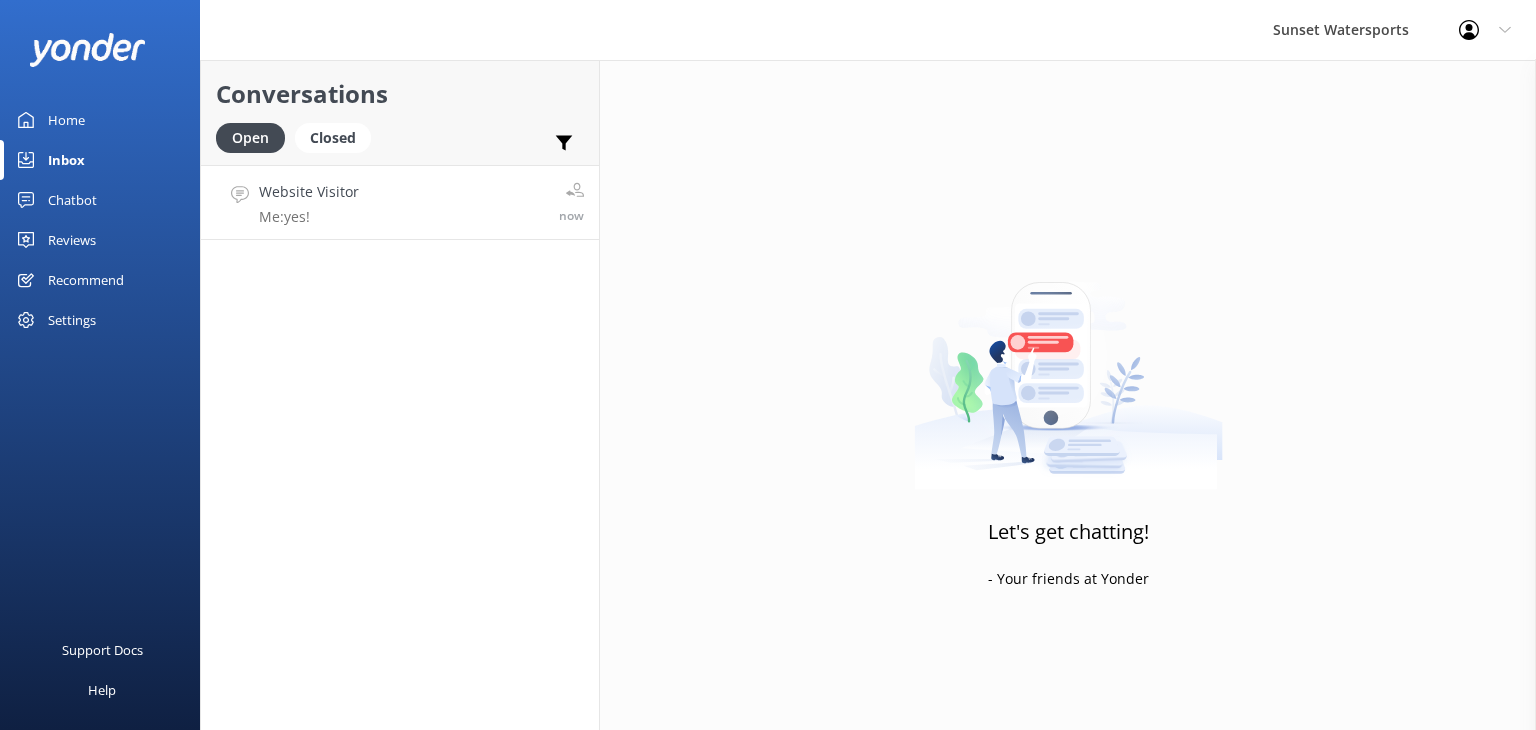 click on "Me:  yes!" at bounding box center [309, 217] 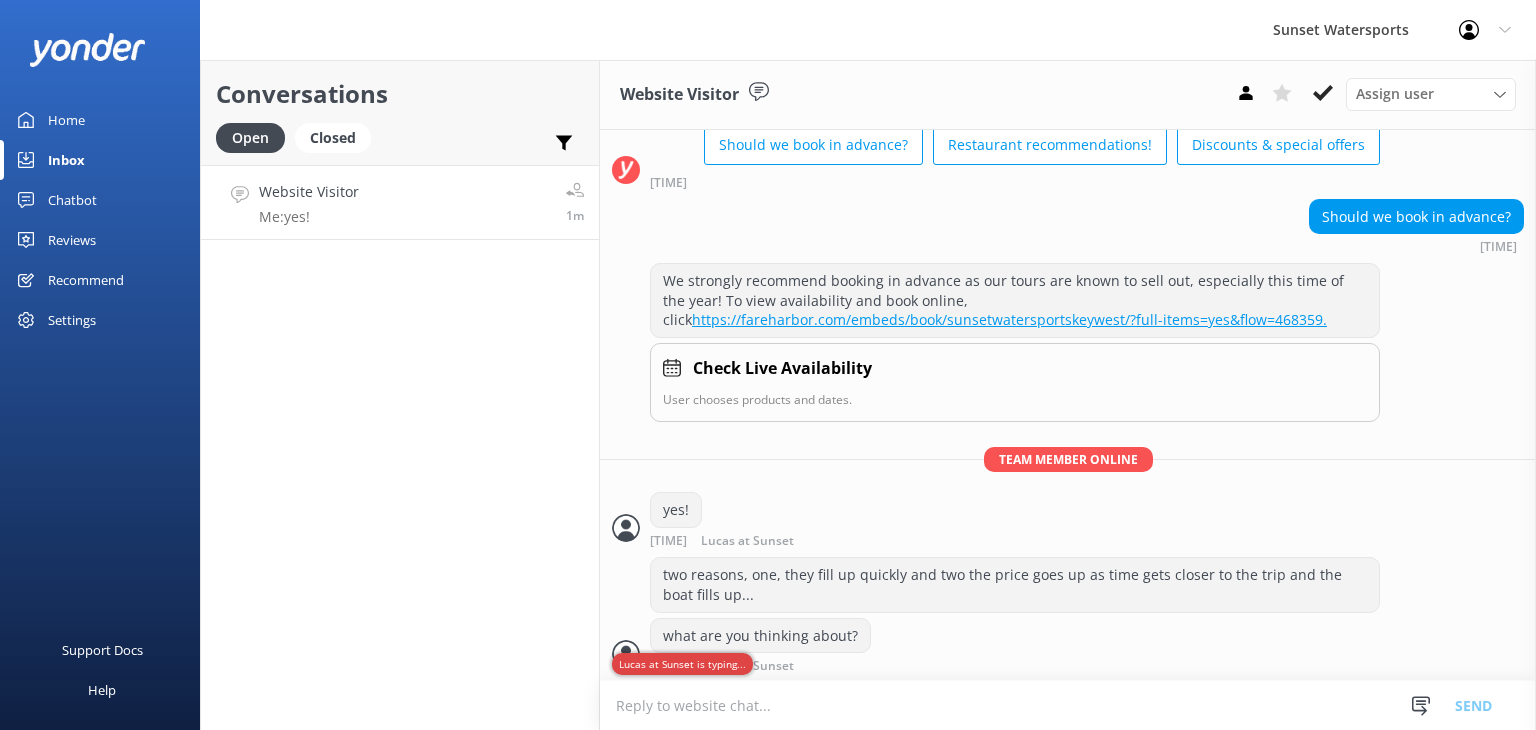 scroll, scrollTop: 159, scrollLeft: 0, axis: vertical 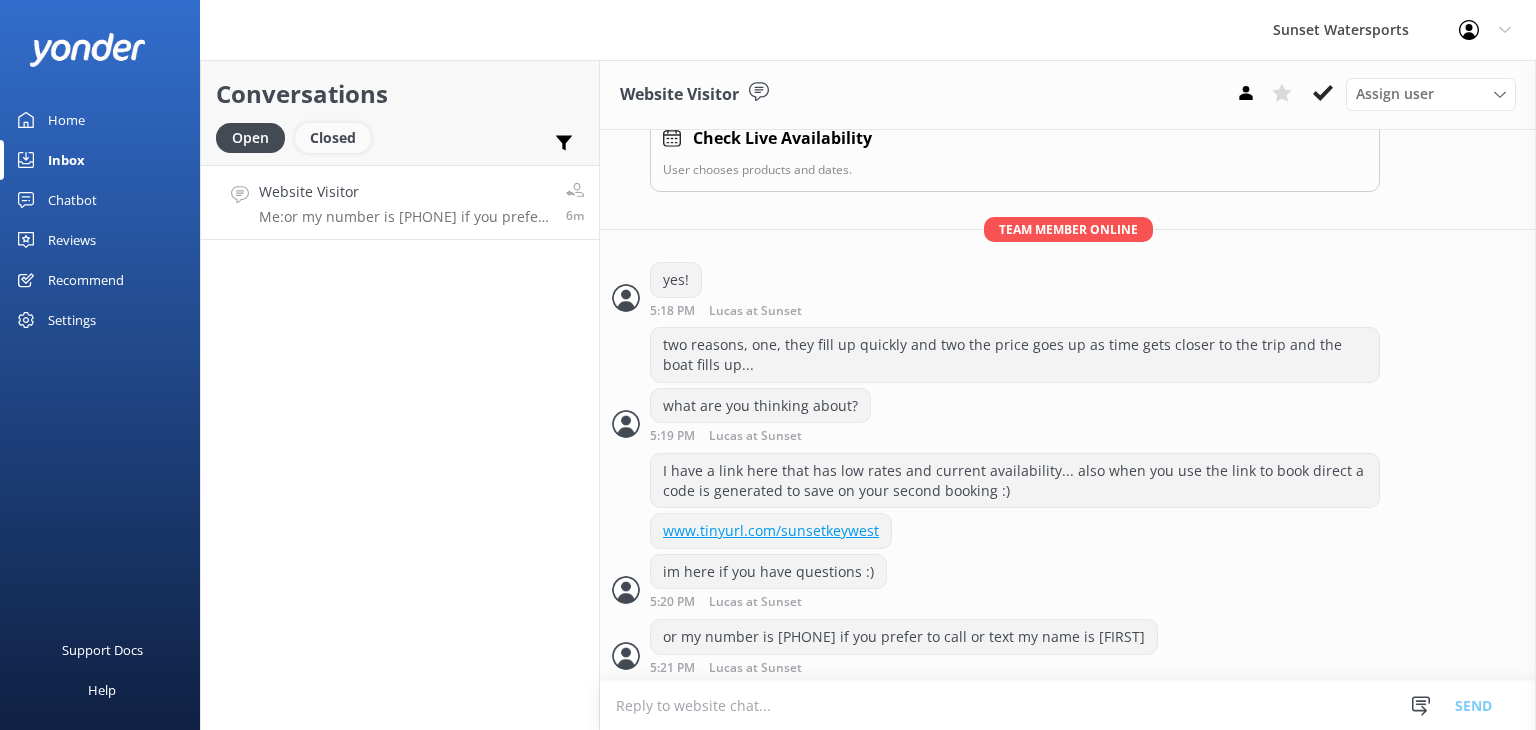 click on "Closed" at bounding box center (333, 138) 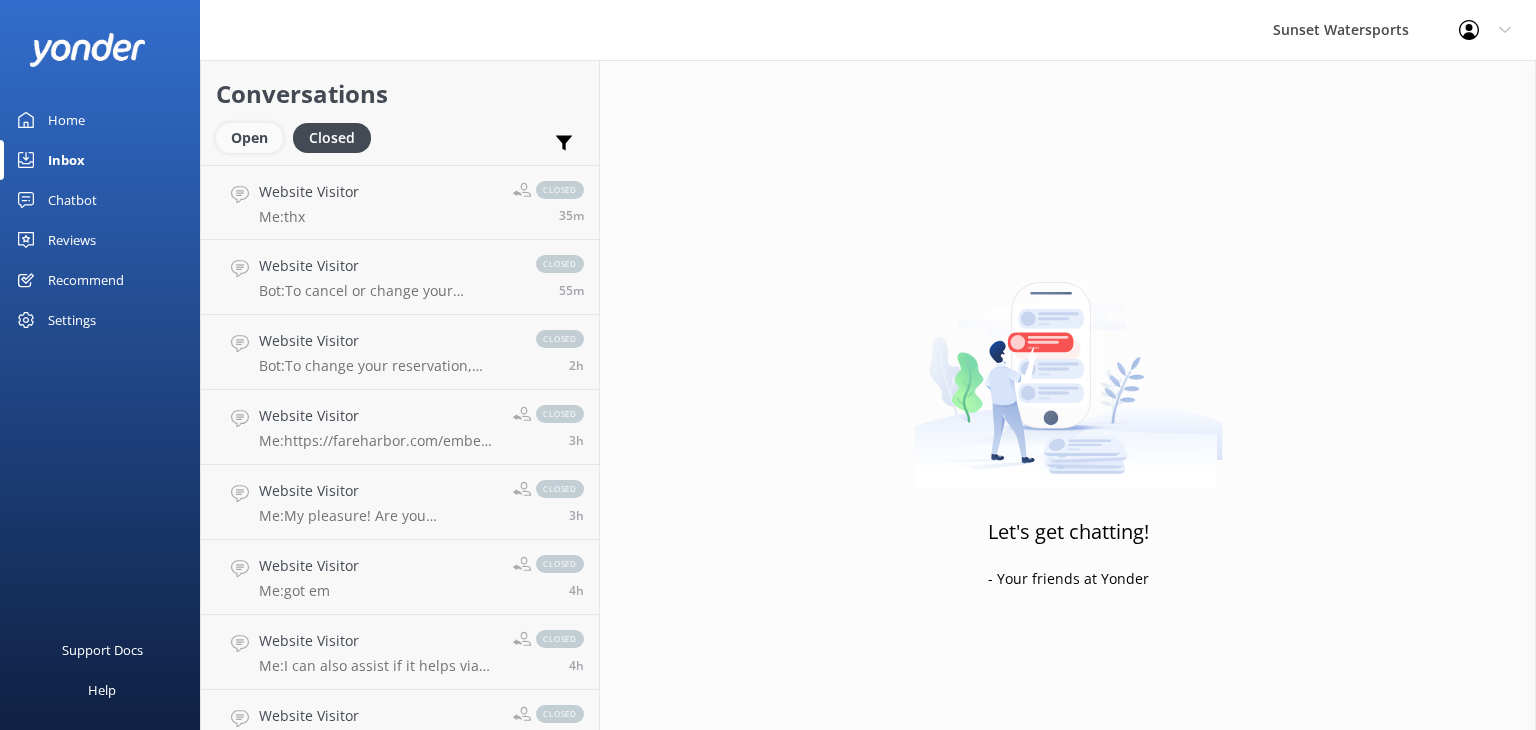 click on "Open" at bounding box center [249, 138] 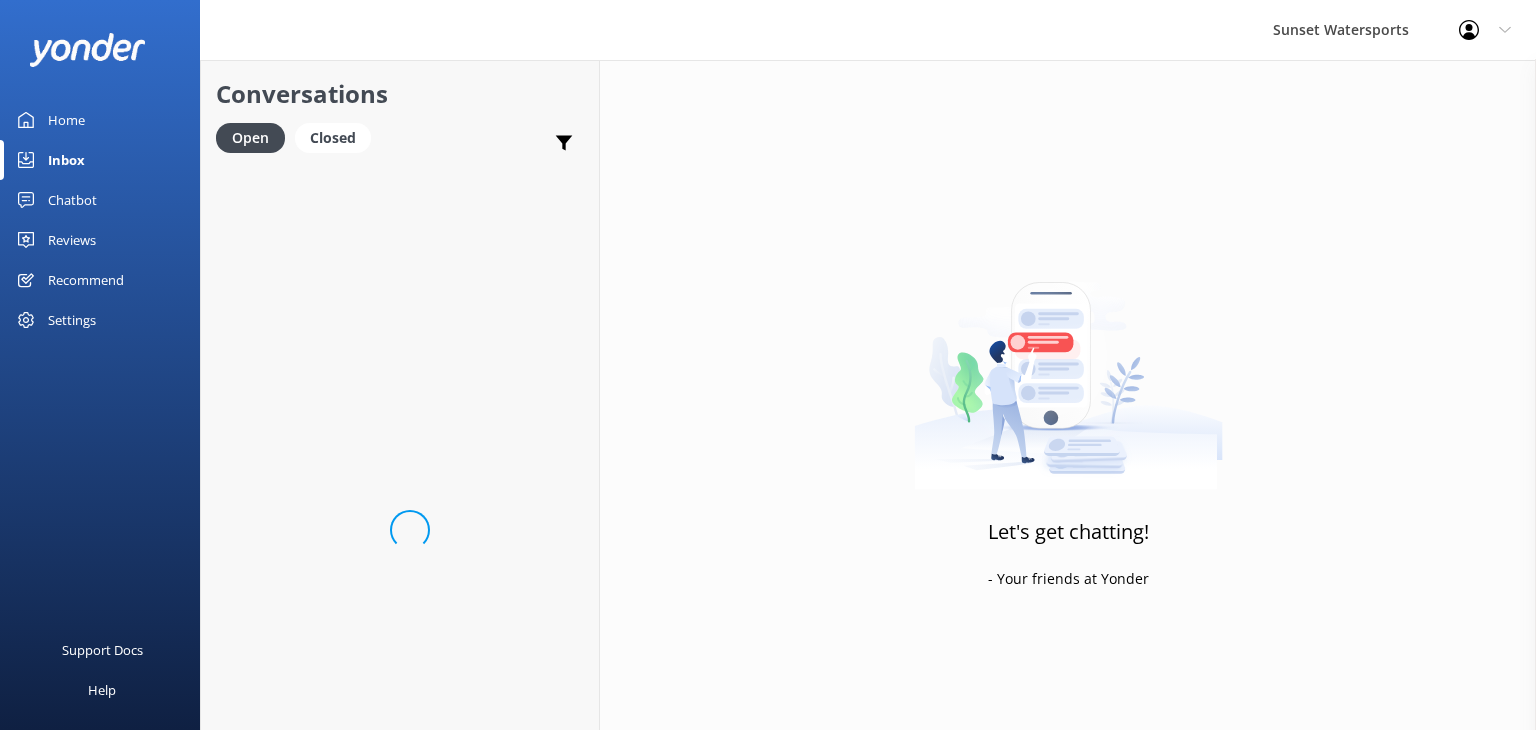 scroll, scrollTop: 0, scrollLeft: 0, axis: both 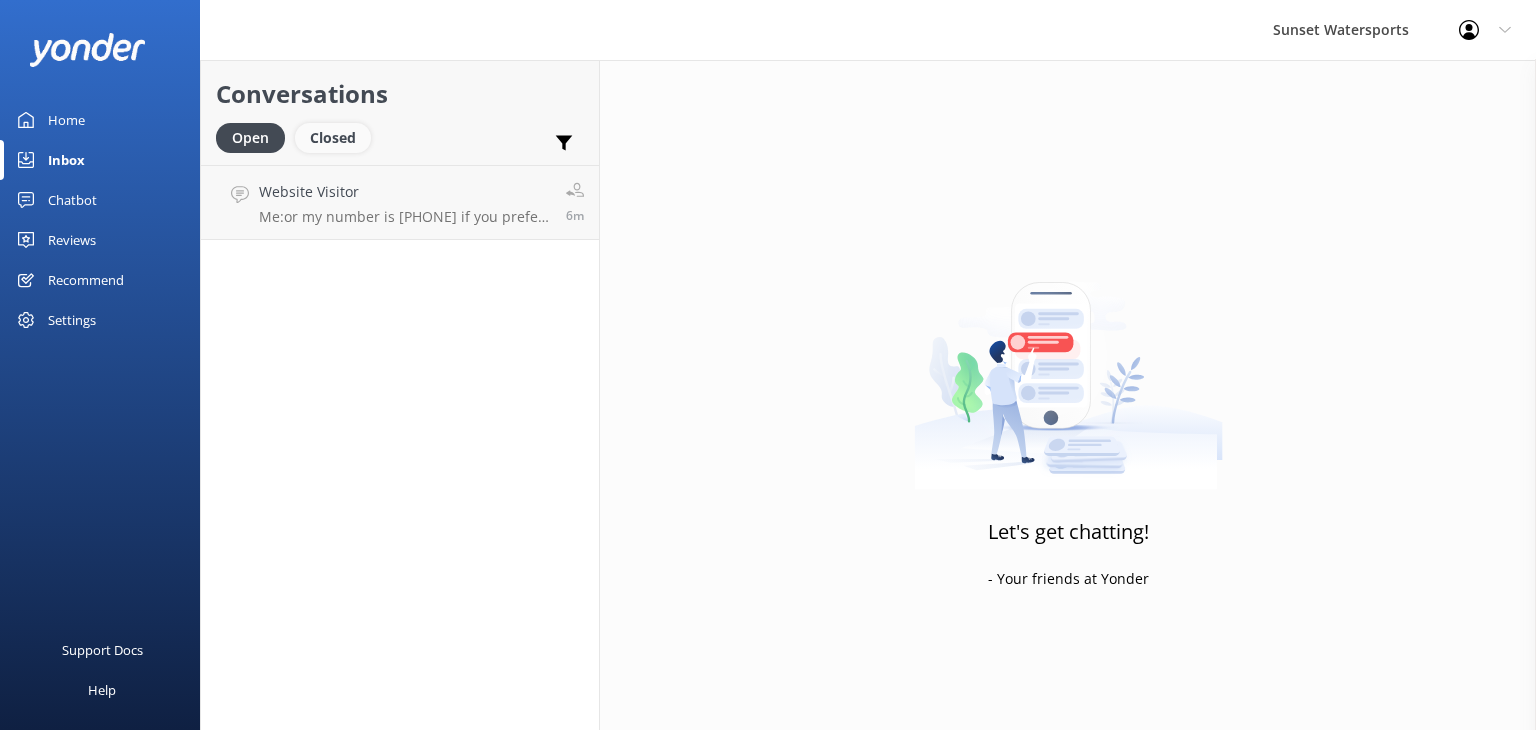 click on "Closed" at bounding box center (333, 138) 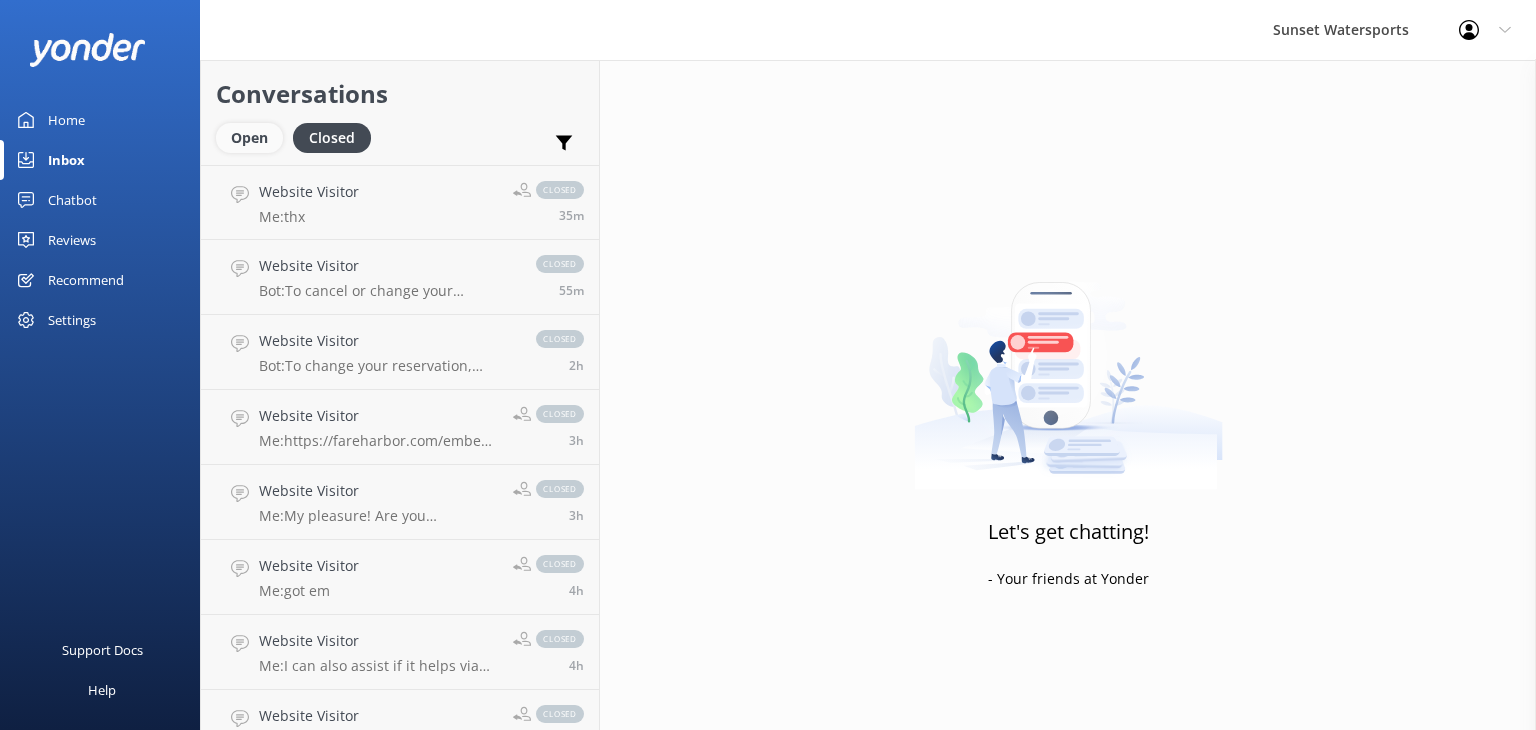 click on "Open" at bounding box center (249, 138) 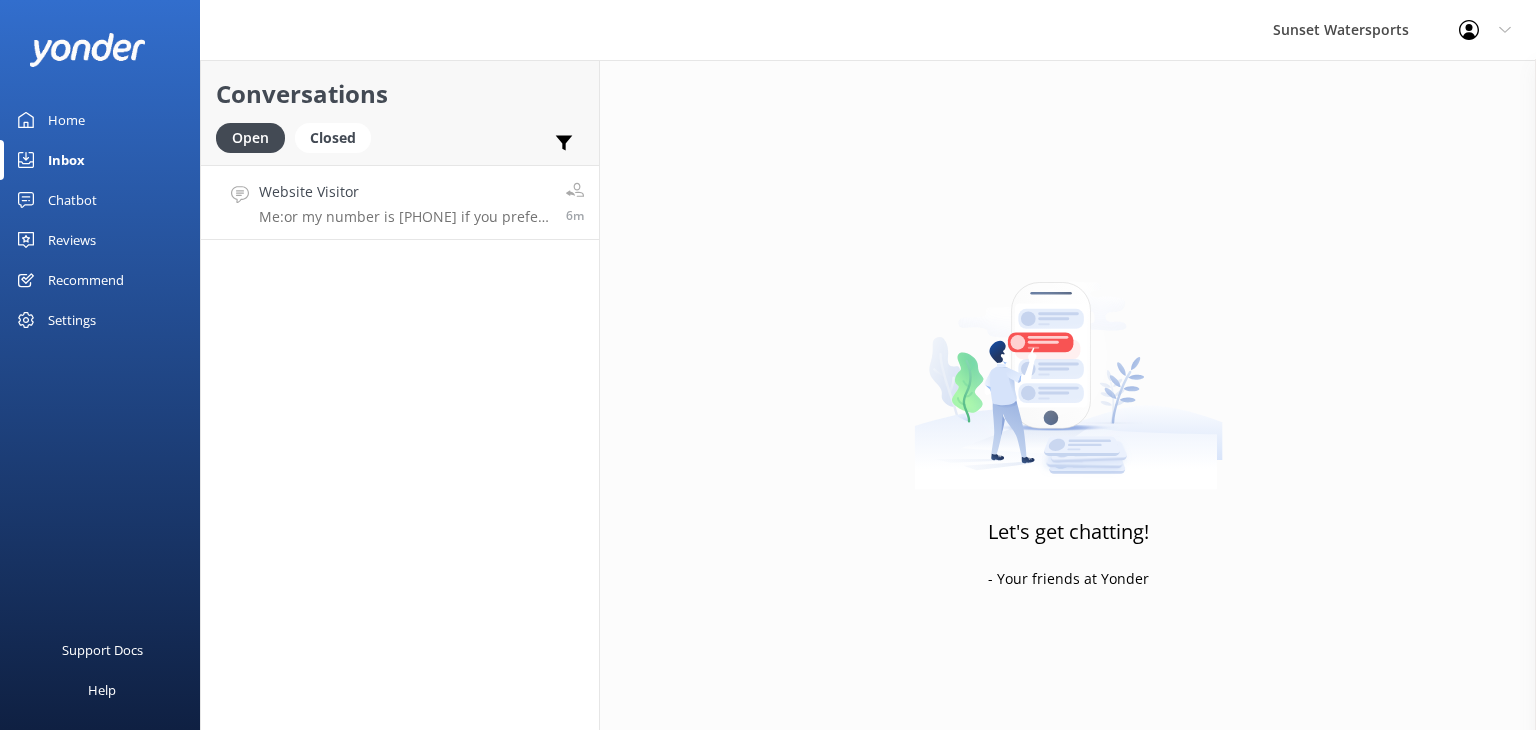 click on "Me:  or my number is 305-849-9615 if you prefer to call or text my name is Lucas" at bounding box center [405, 217] 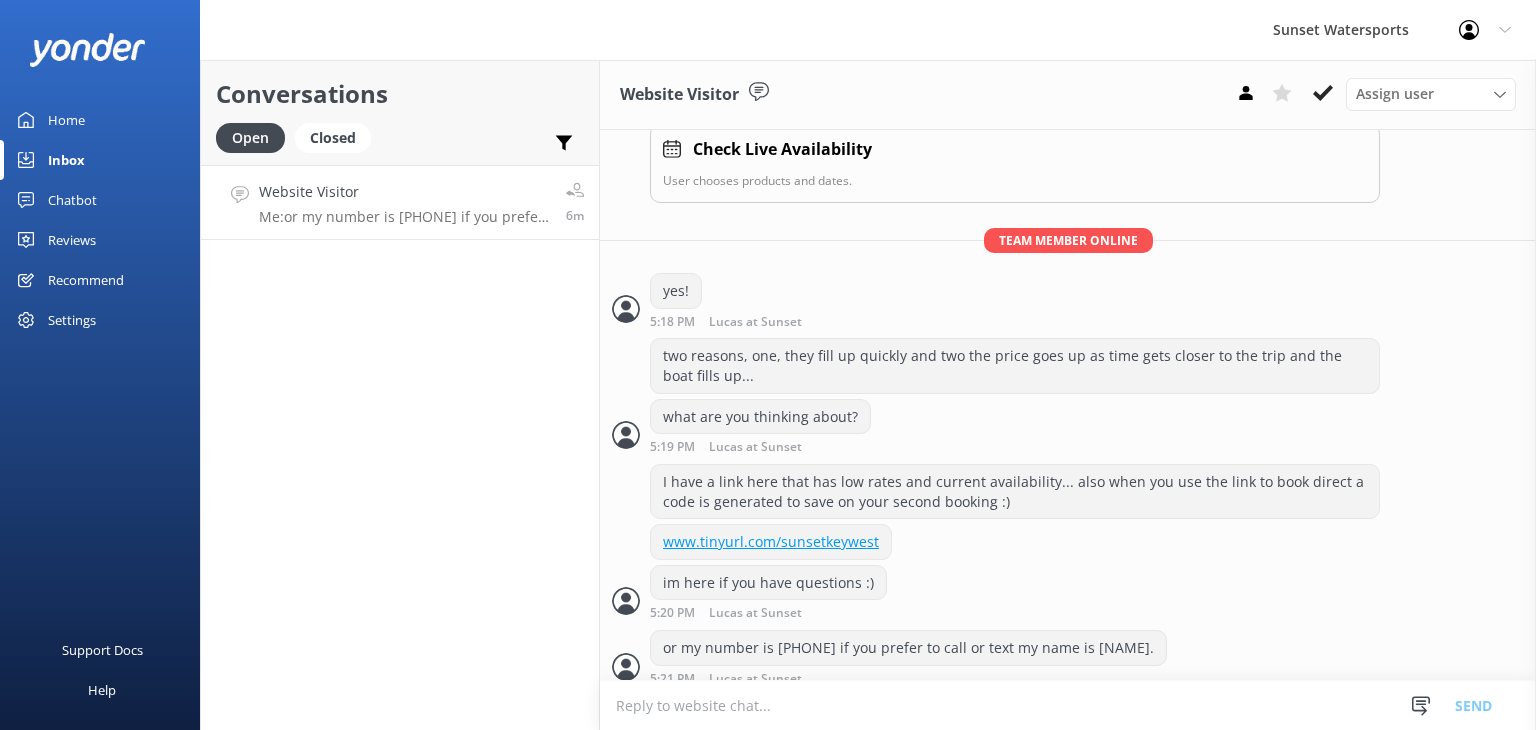 scroll, scrollTop: 342, scrollLeft: 0, axis: vertical 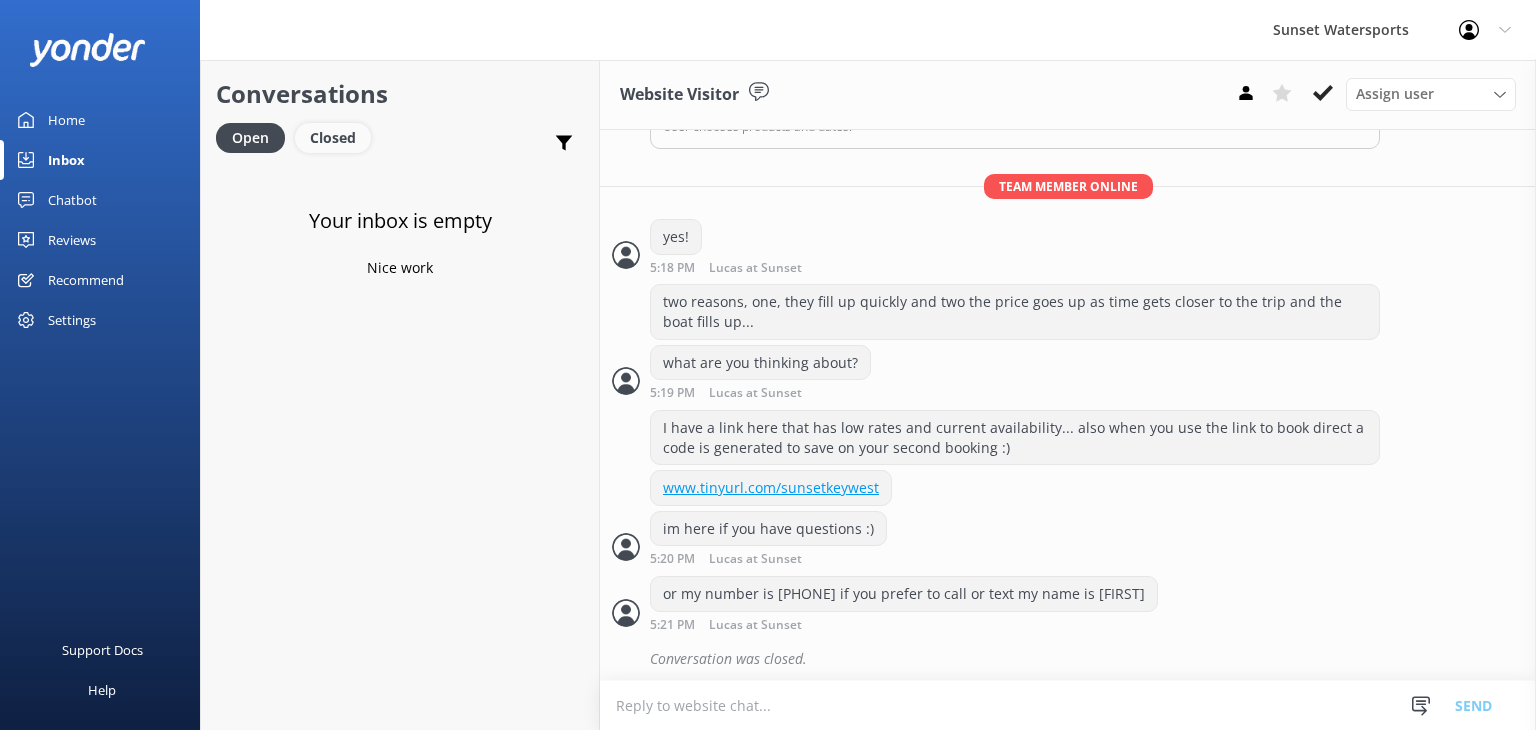 click on "Closed" at bounding box center (333, 138) 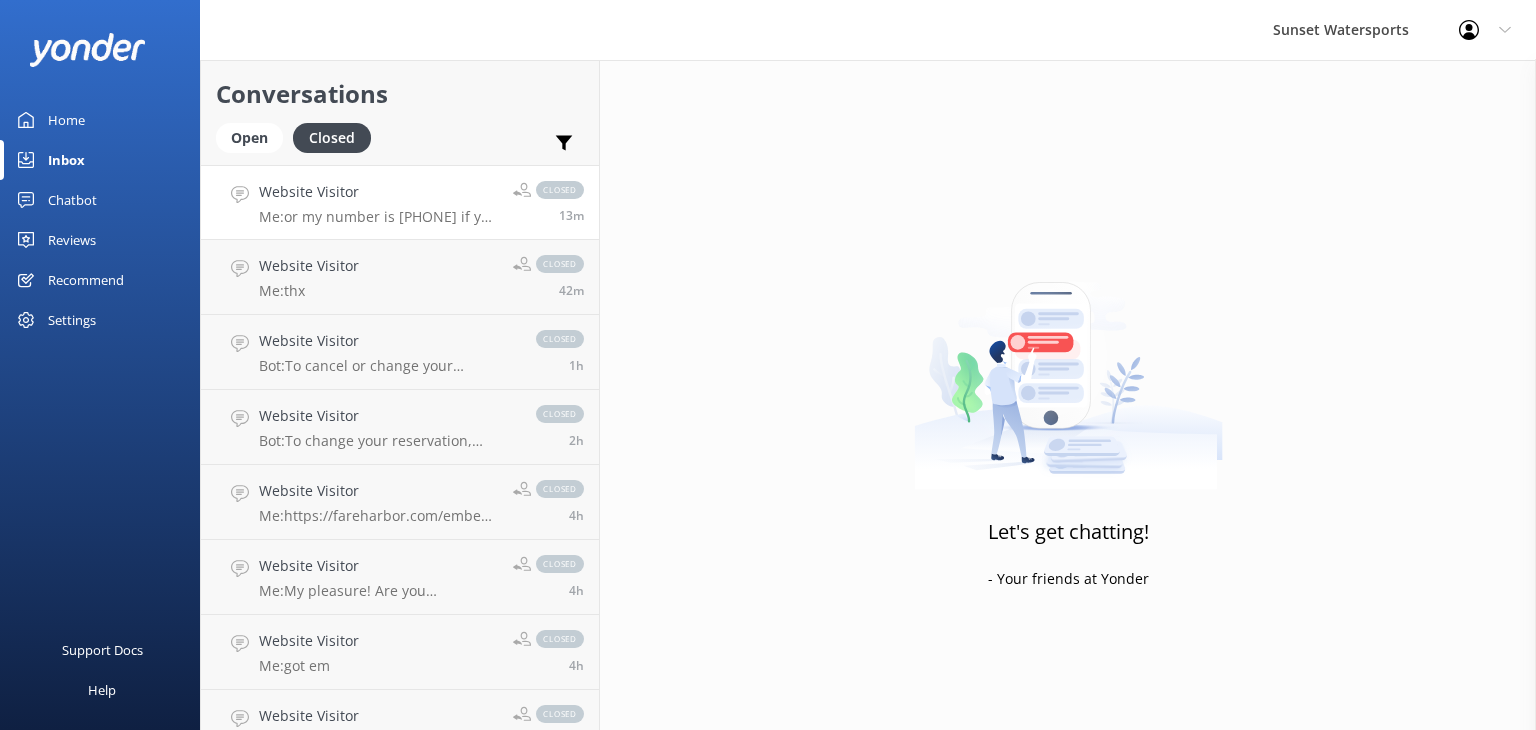 click on "Website Visitor Me:  or my number is 305-849-9615 if you prefer to call or text my name is Lucas" at bounding box center [378, 202] 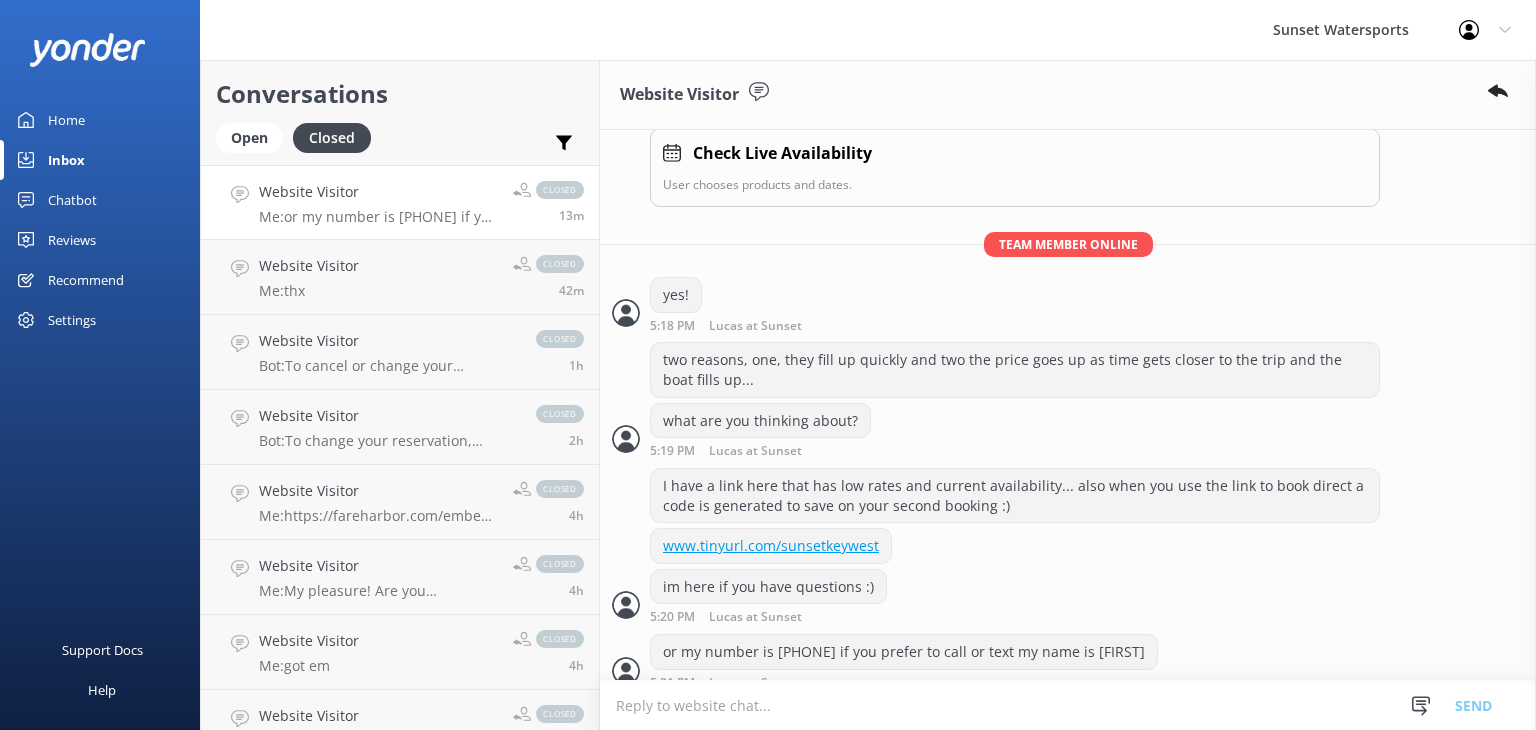 scroll, scrollTop: 385, scrollLeft: 0, axis: vertical 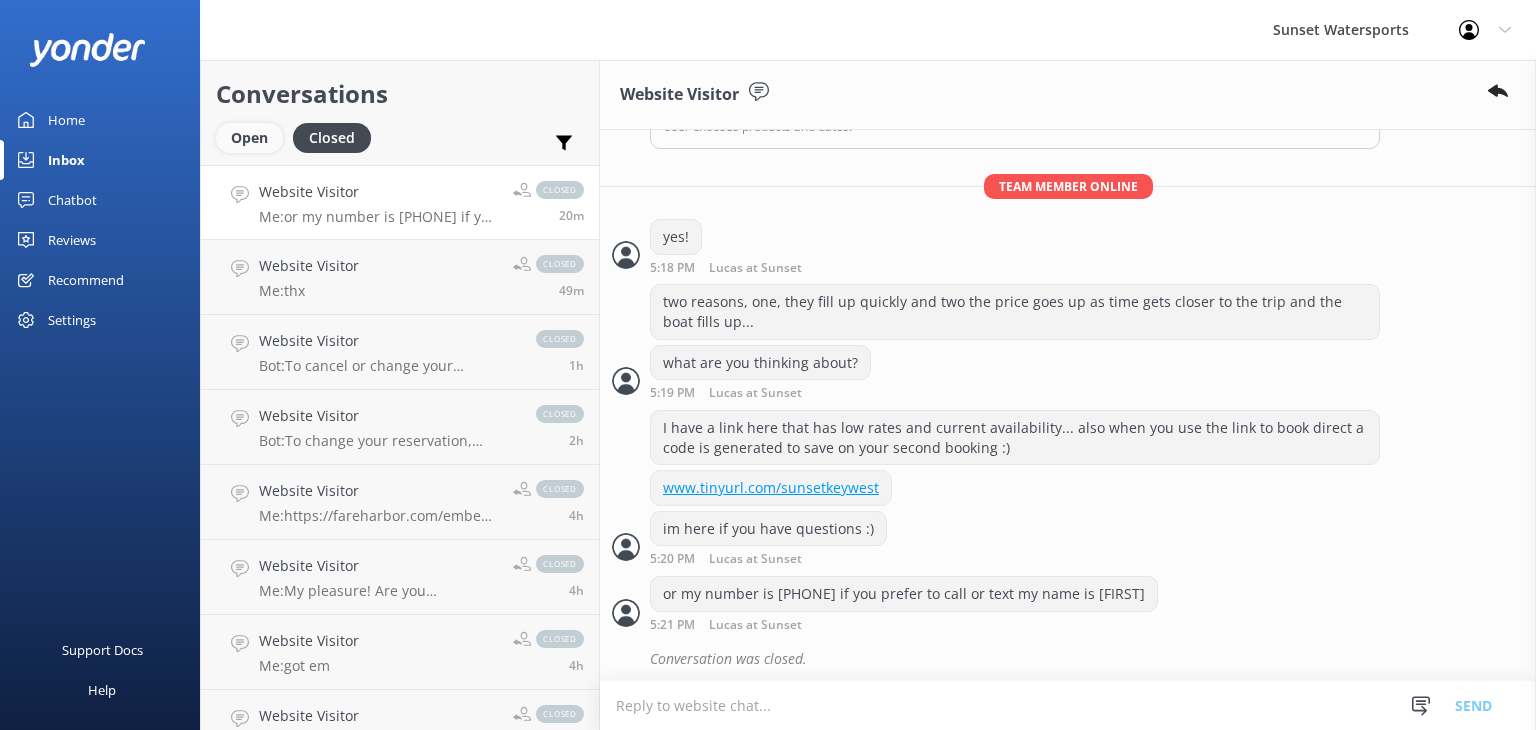 click on "Open" at bounding box center [249, 138] 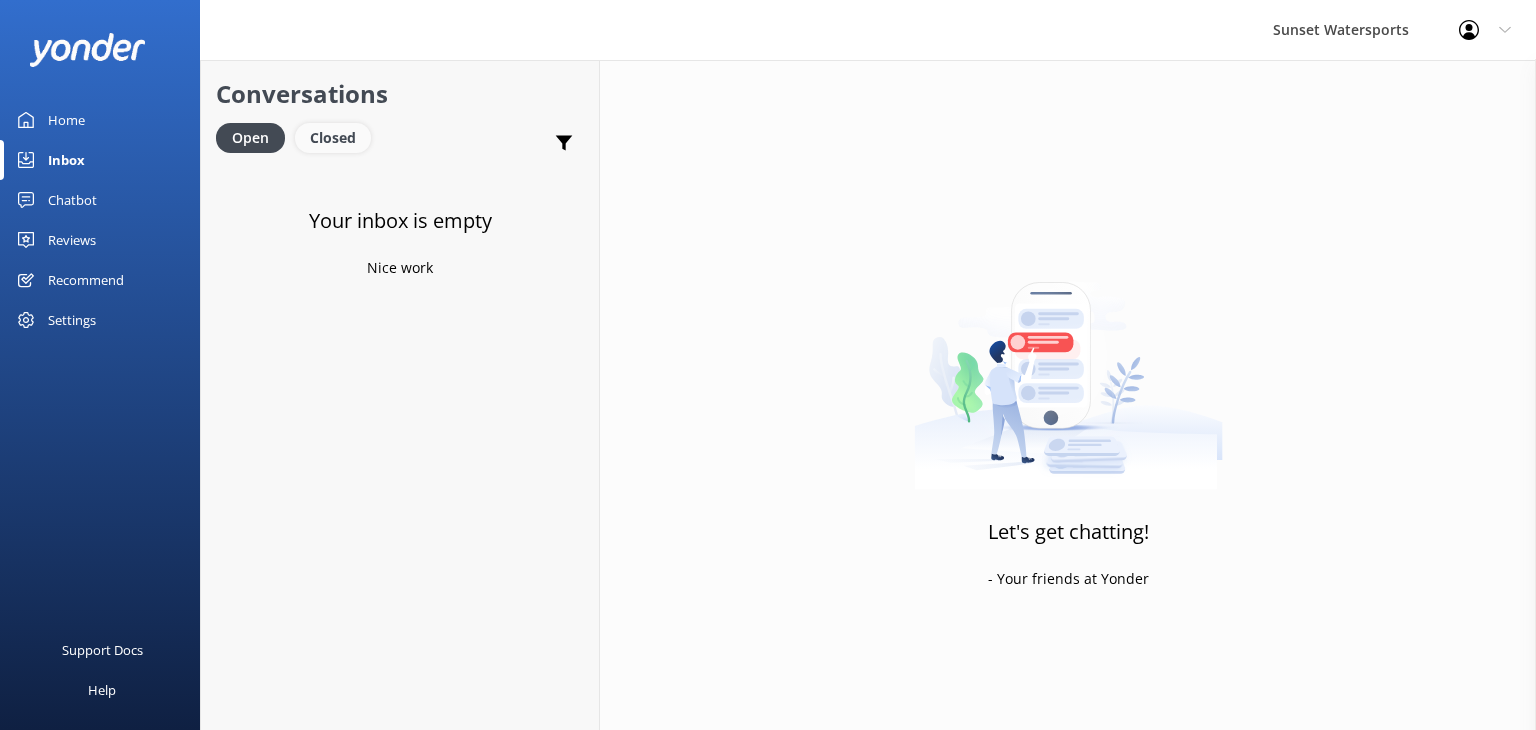 click on "Closed" at bounding box center [333, 138] 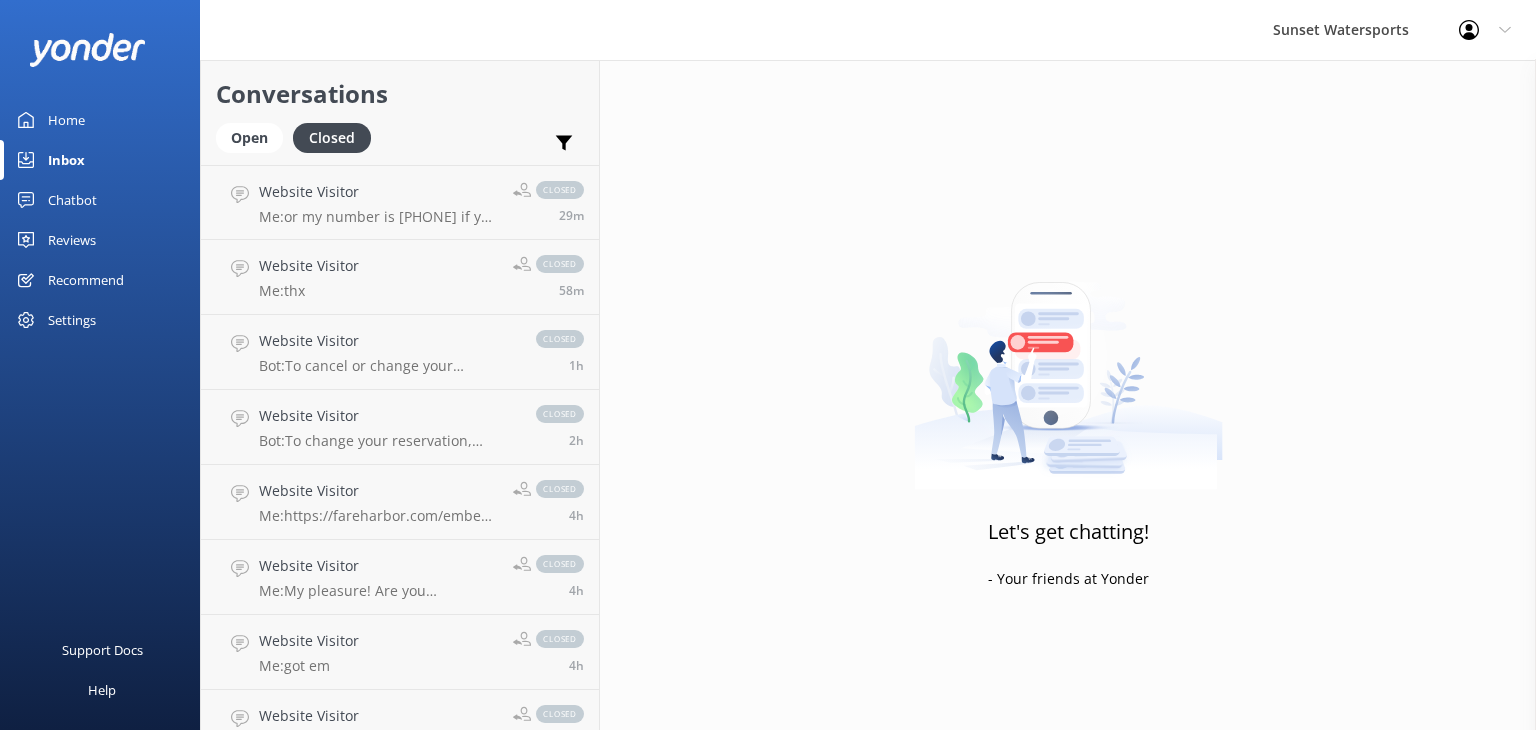 click on "Inbox" at bounding box center [100, 160] 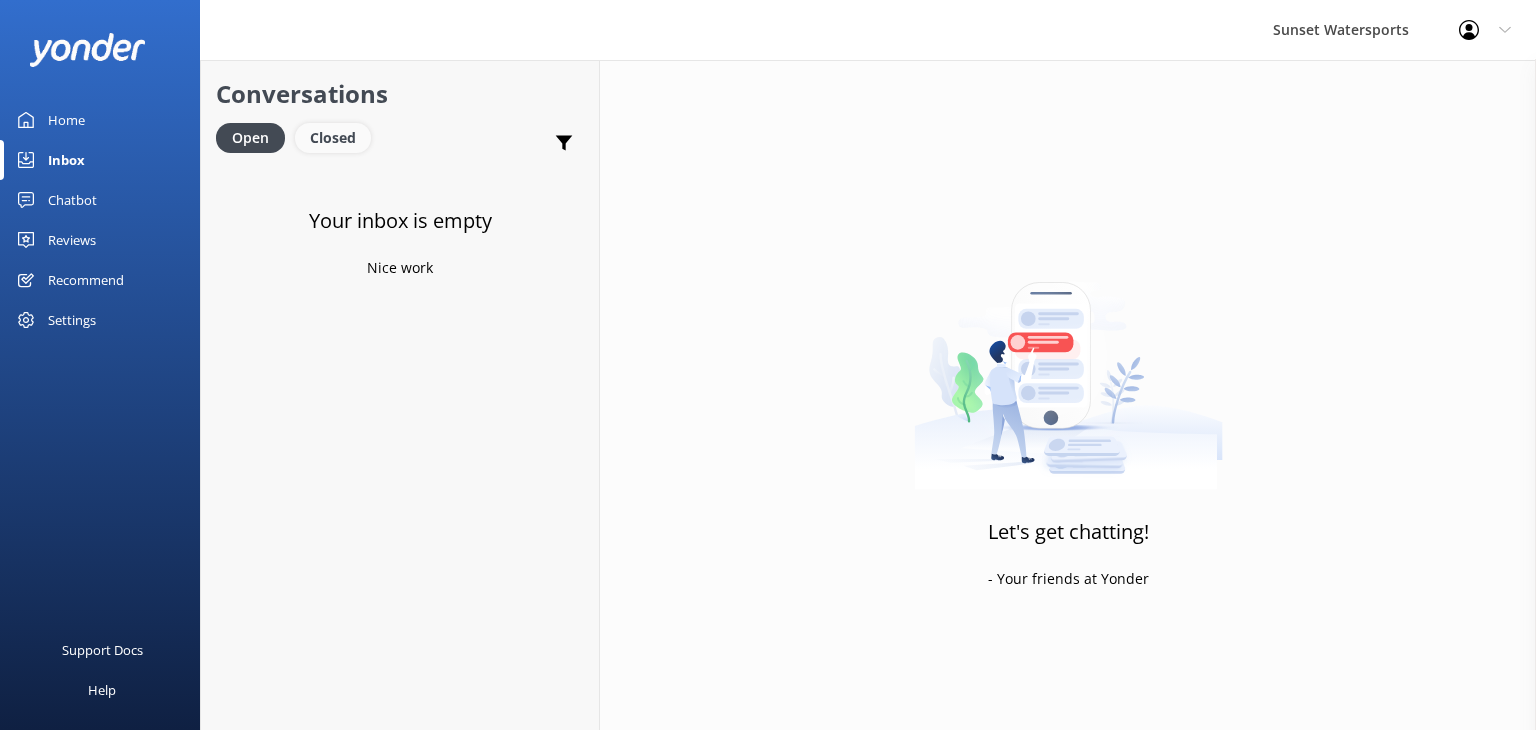 click on "Closed" at bounding box center [333, 138] 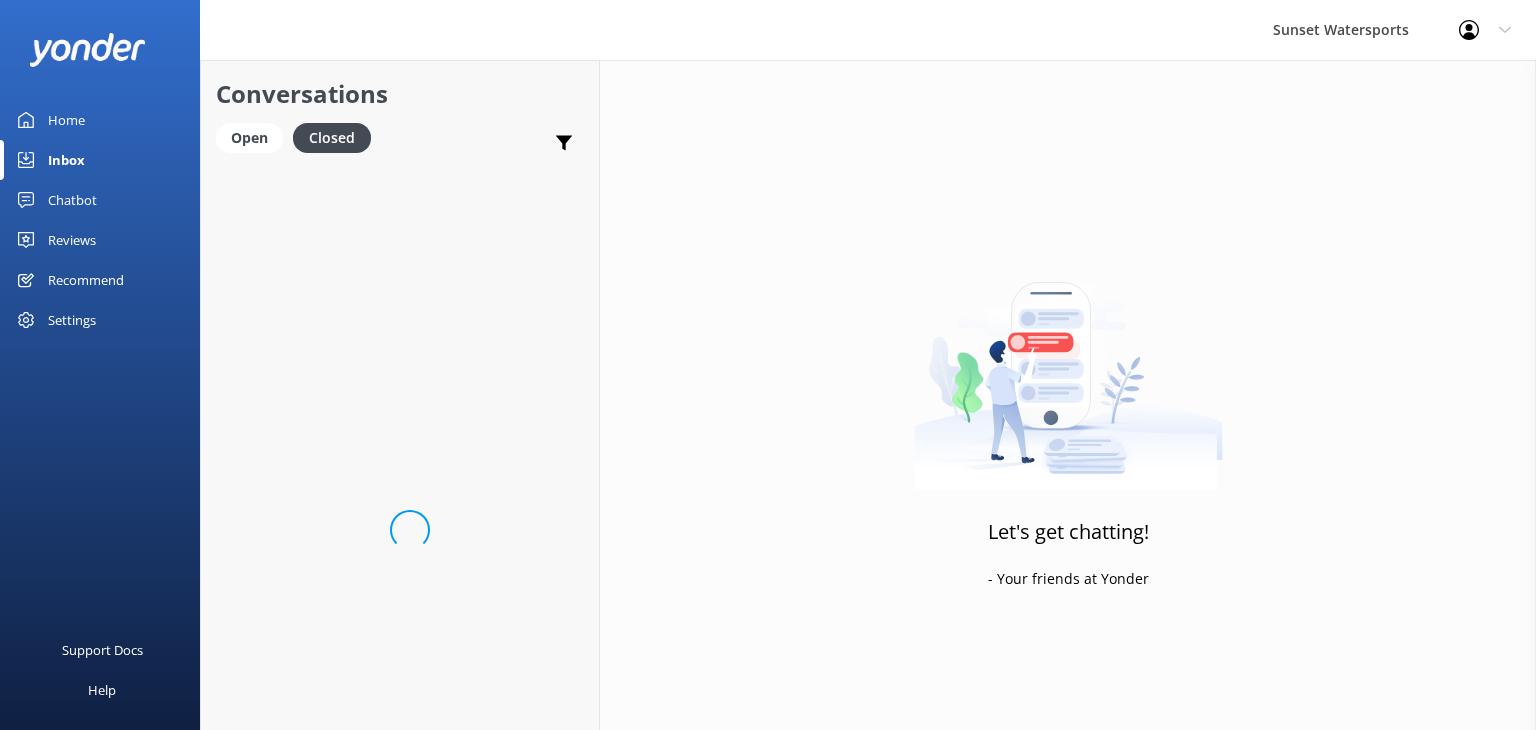 scroll, scrollTop: 0, scrollLeft: 0, axis: both 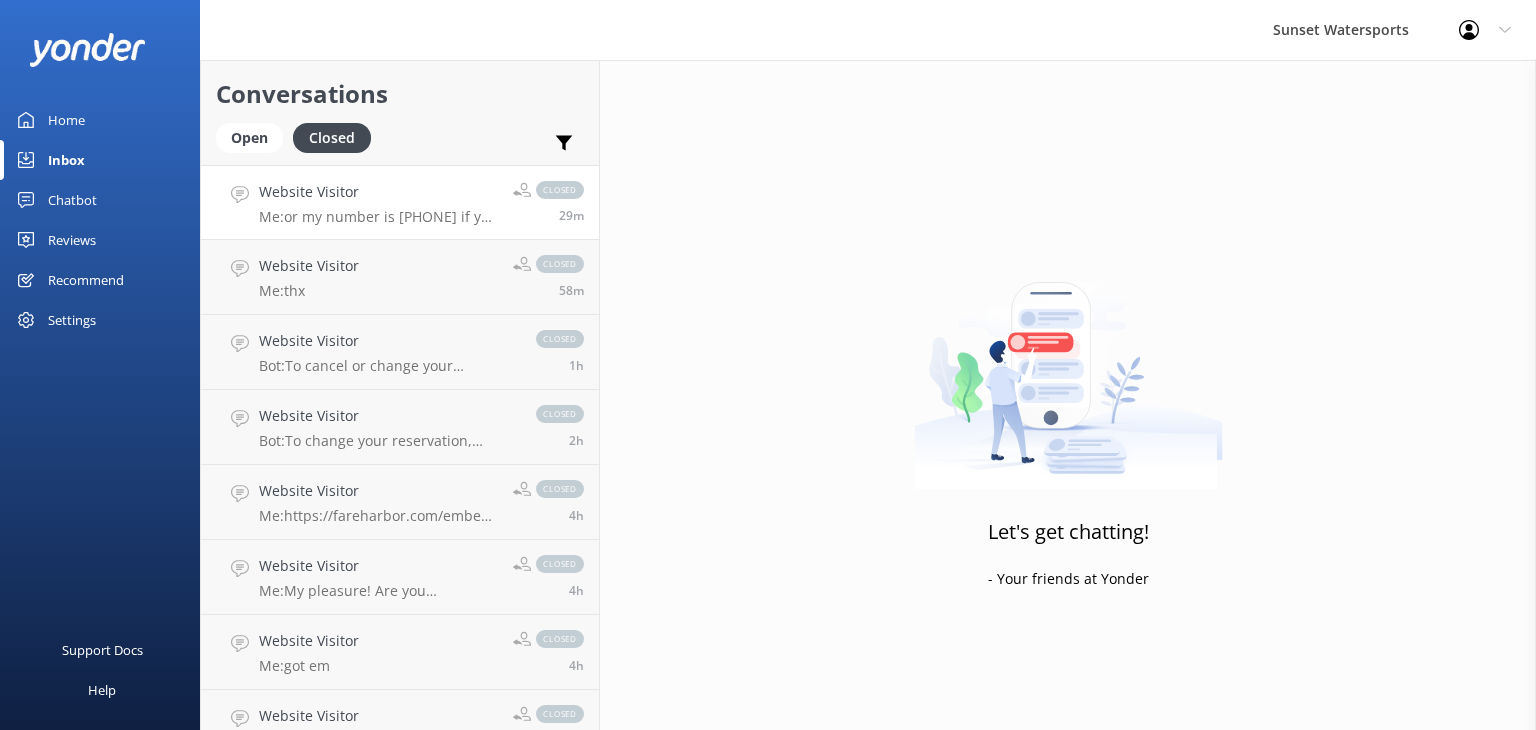 click on "Website Visitor" at bounding box center (378, 192) 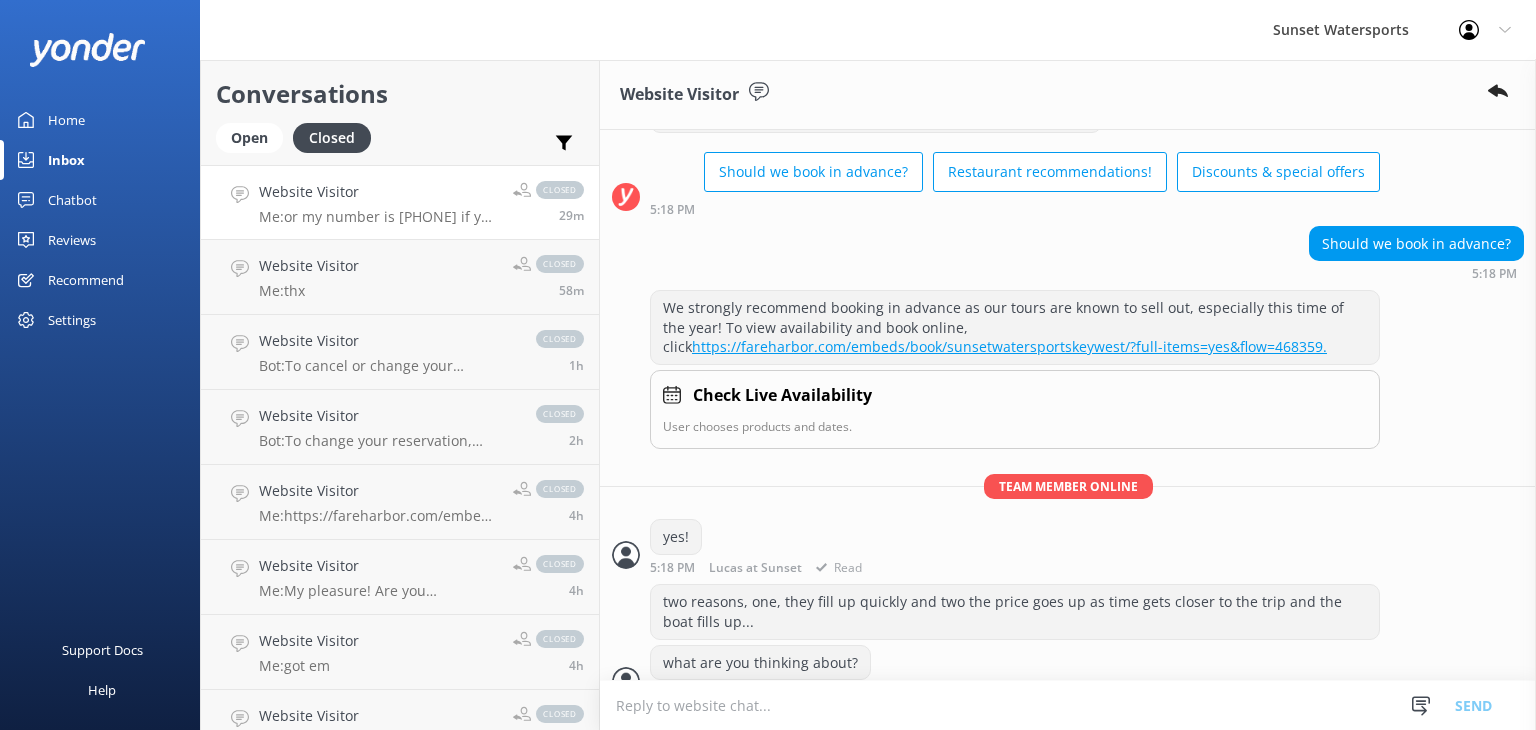 scroll, scrollTop: 0, scrollLeft: 0, axis: both 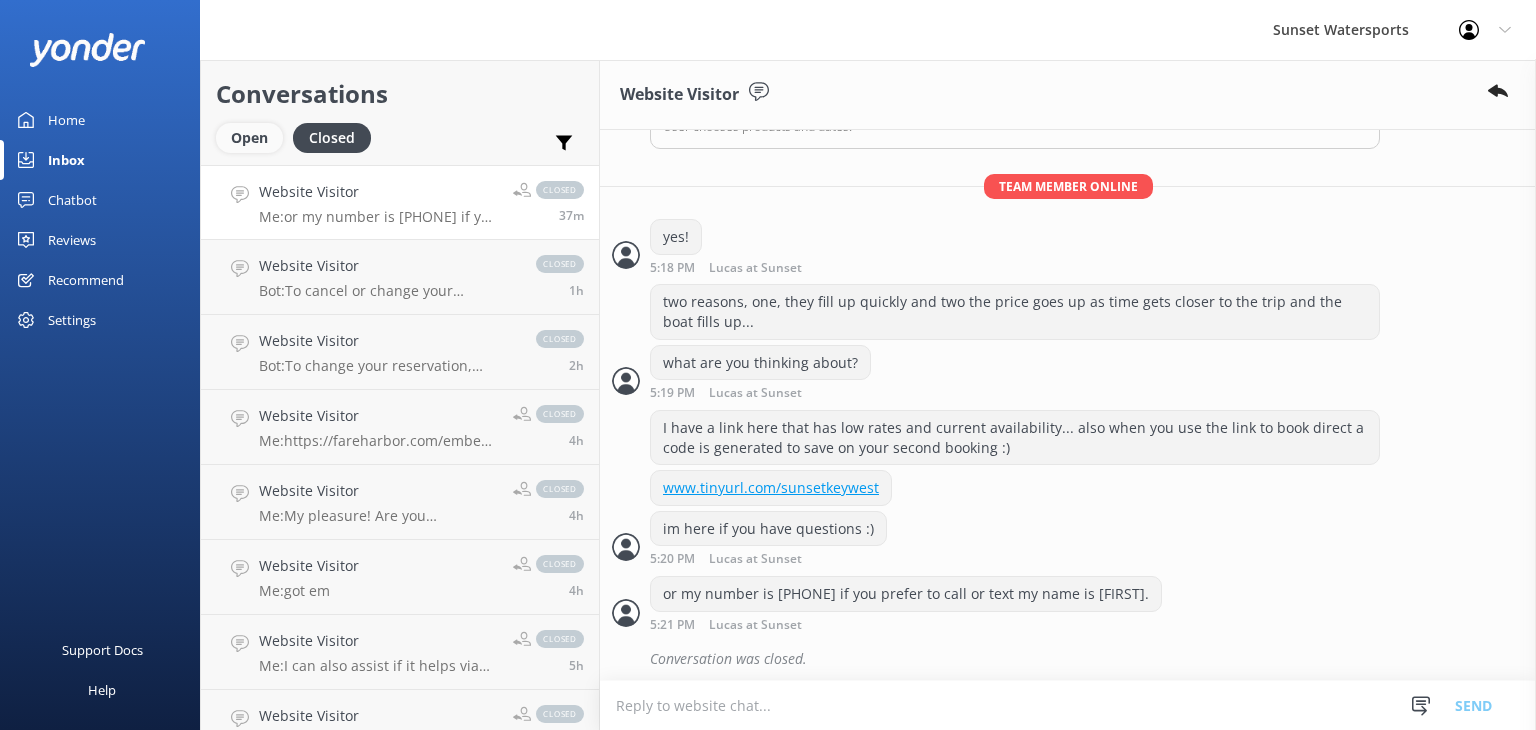 click on "Open" at bounding box center [249, 138] 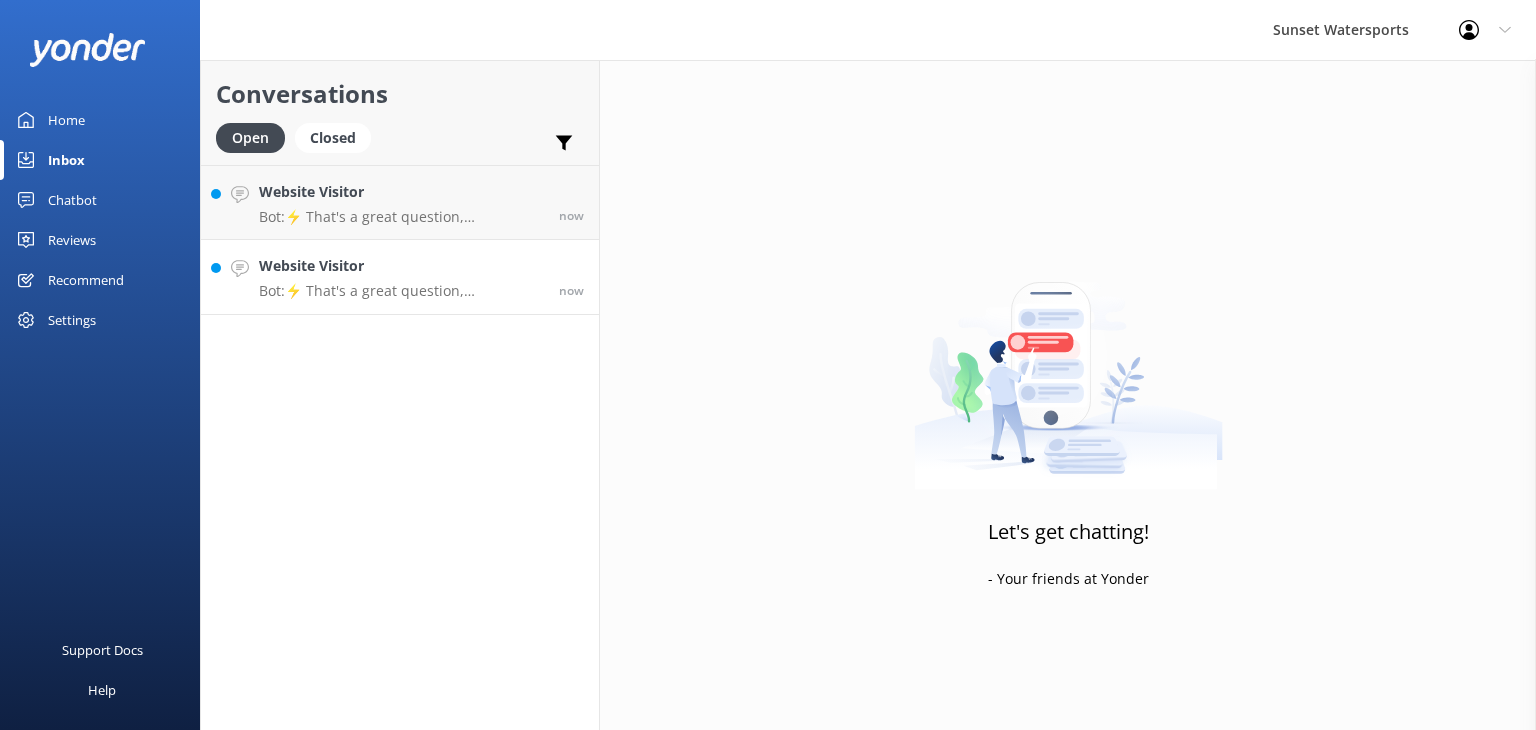 click on "Bot:  ⚡ That's a great question, unfortunately I do not know the answer. I'm going to reach out to another team member to help. Hold tight." at bounding box center [401, 291] 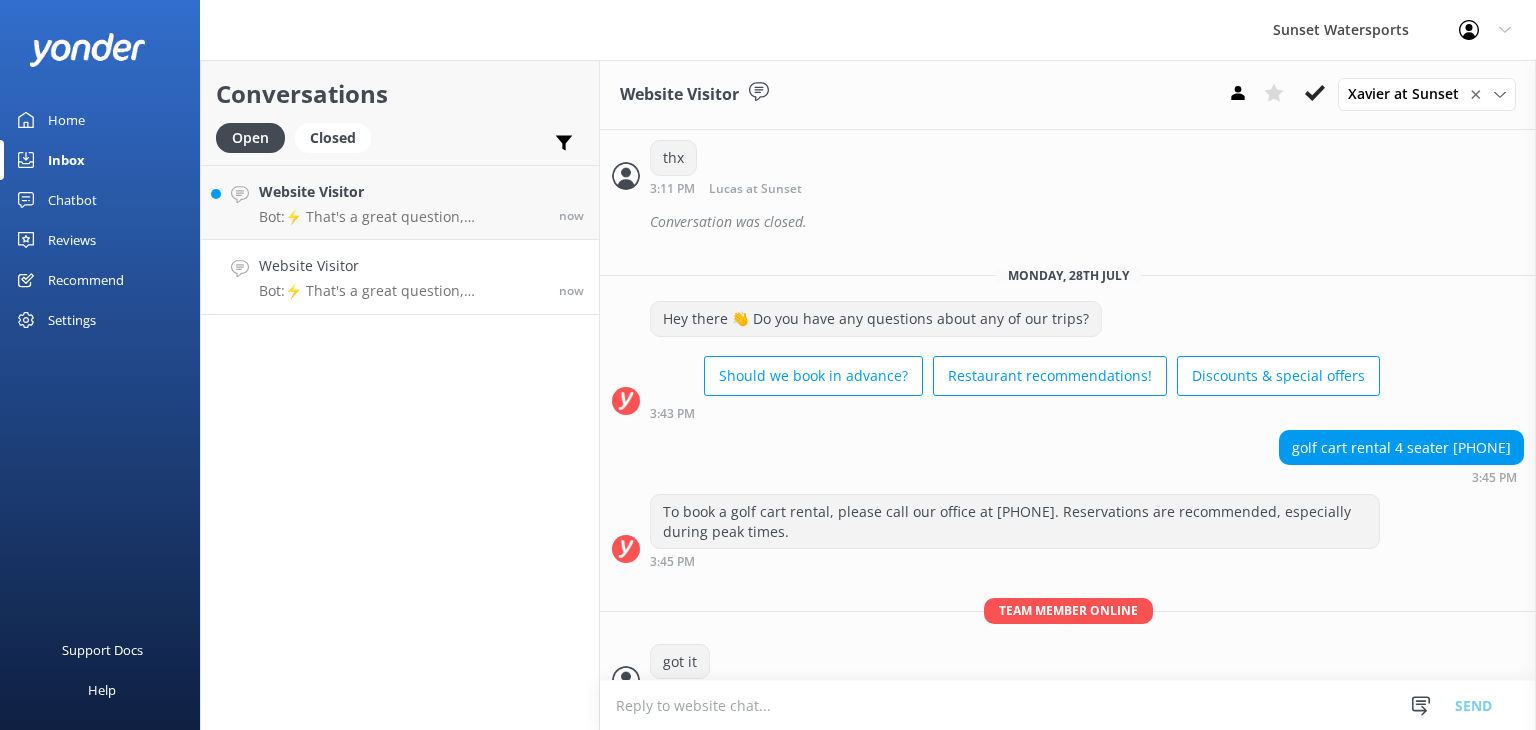 scroll, scrollTop: 19880, scrollLeft: 0, axis: vertical 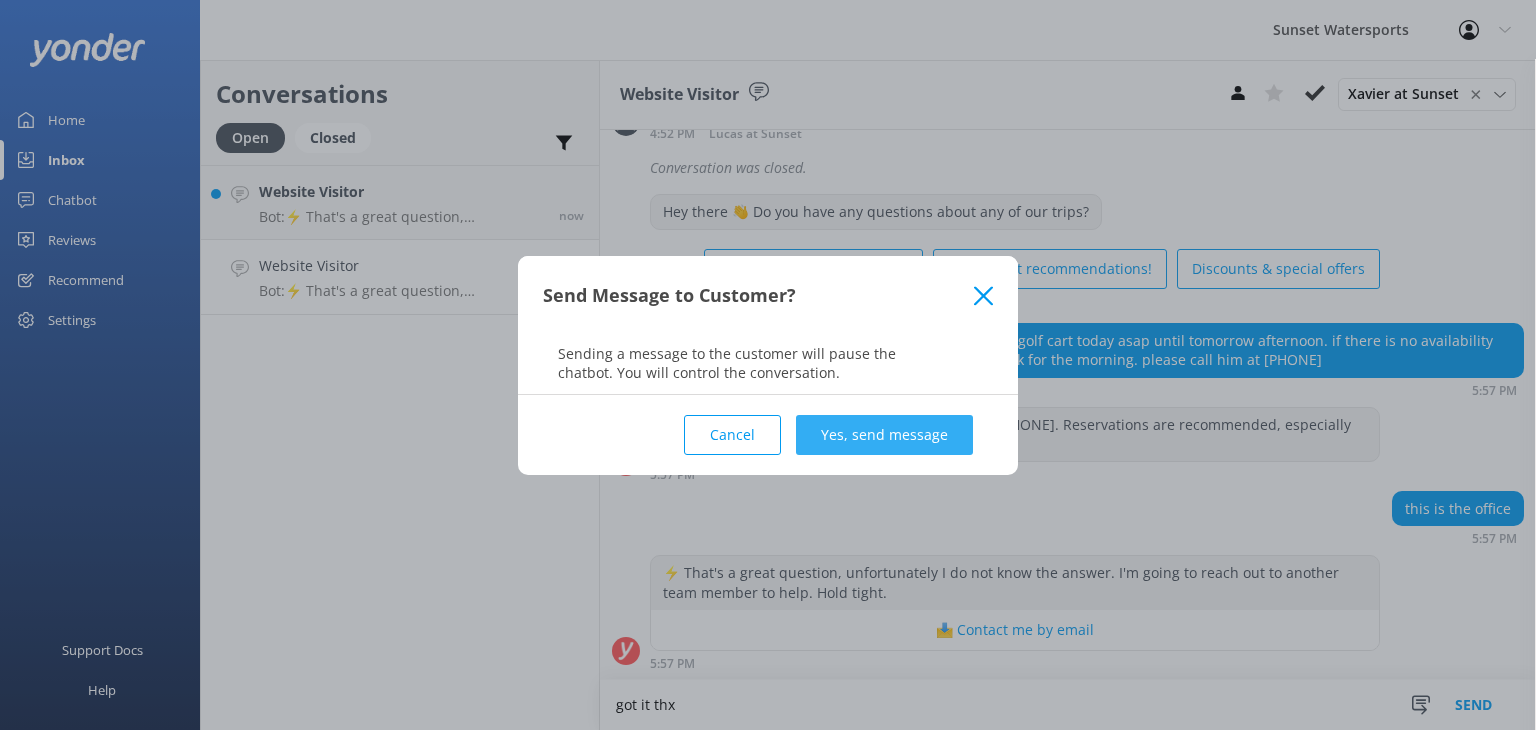 type on "got it thx" 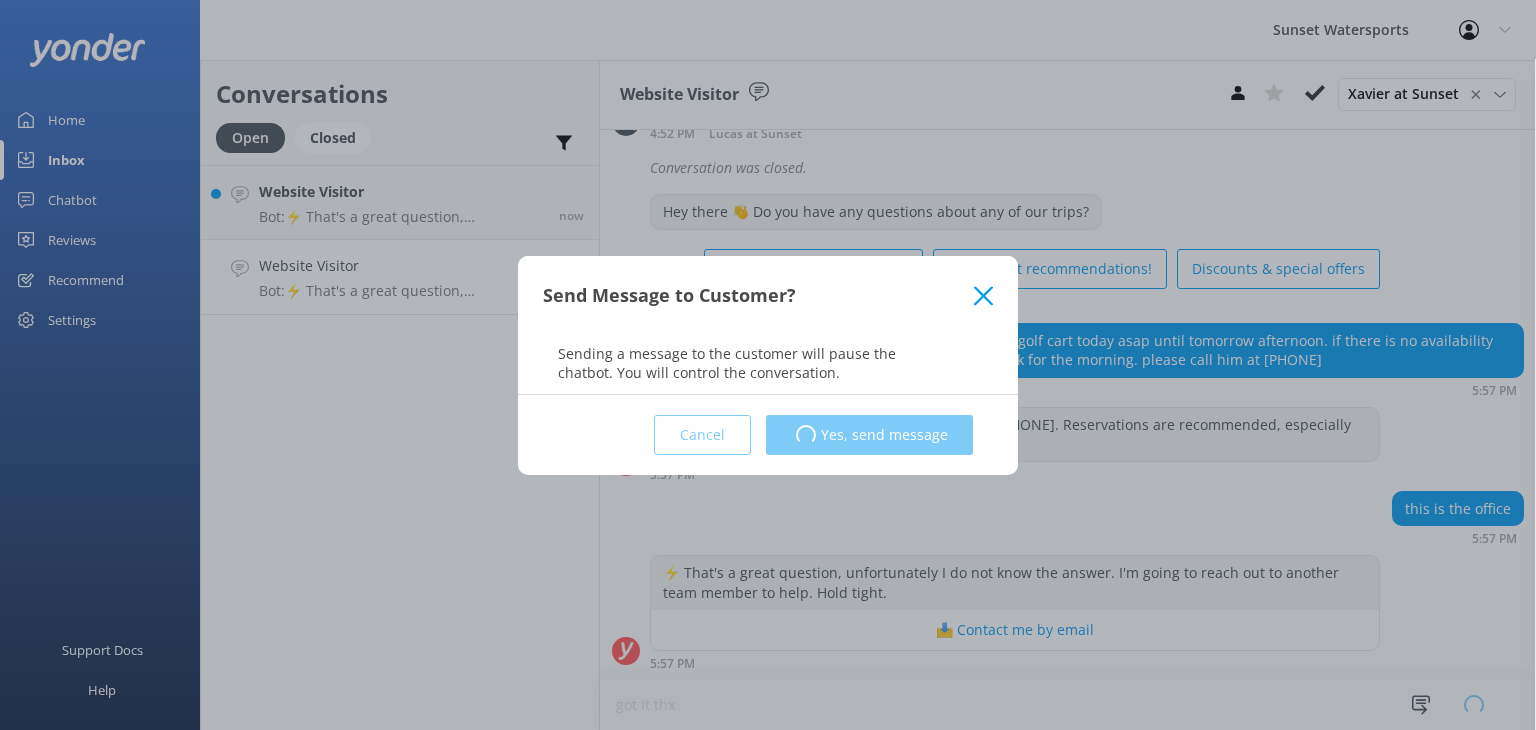 type 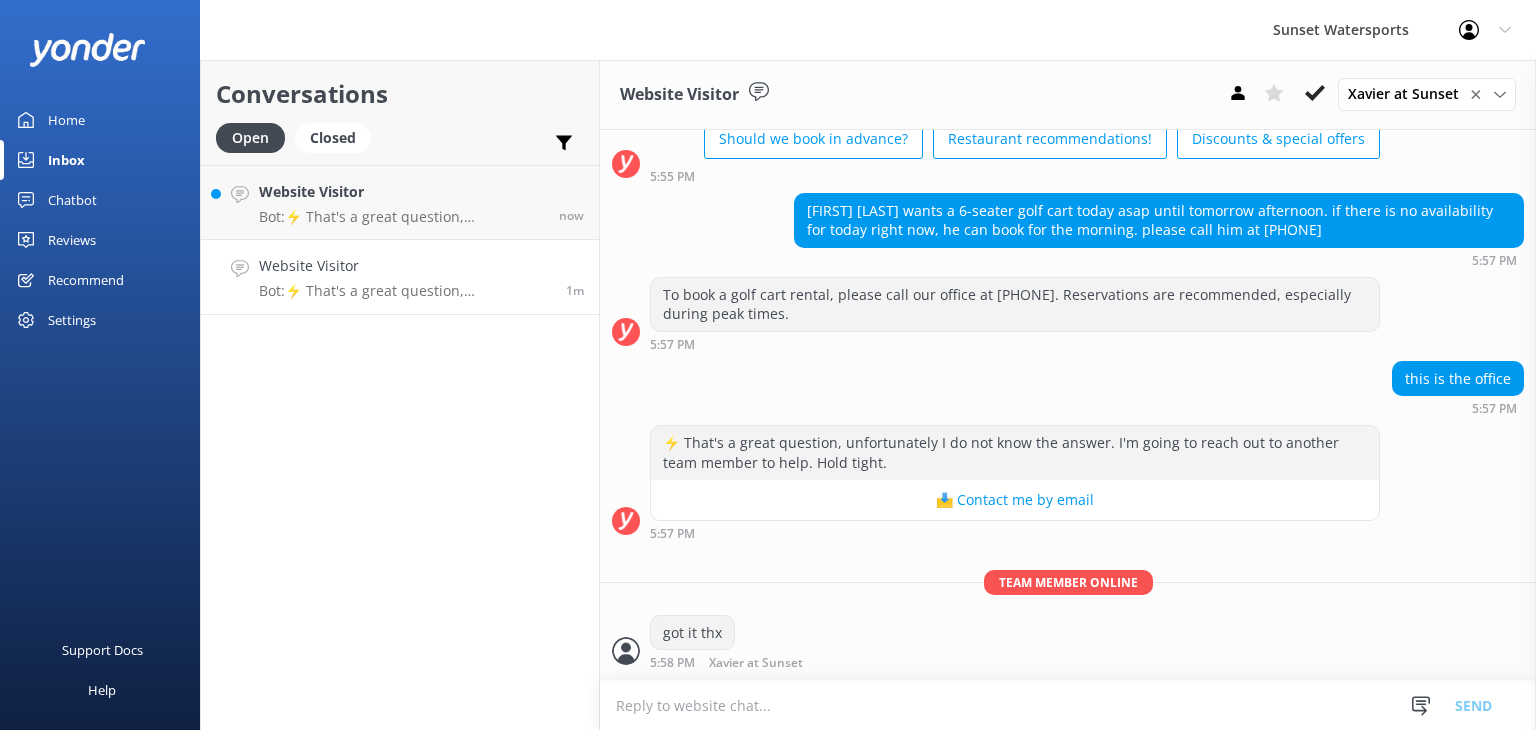 scroll, scrollTop: 20011, scrollLeft: 0, axis: vertical 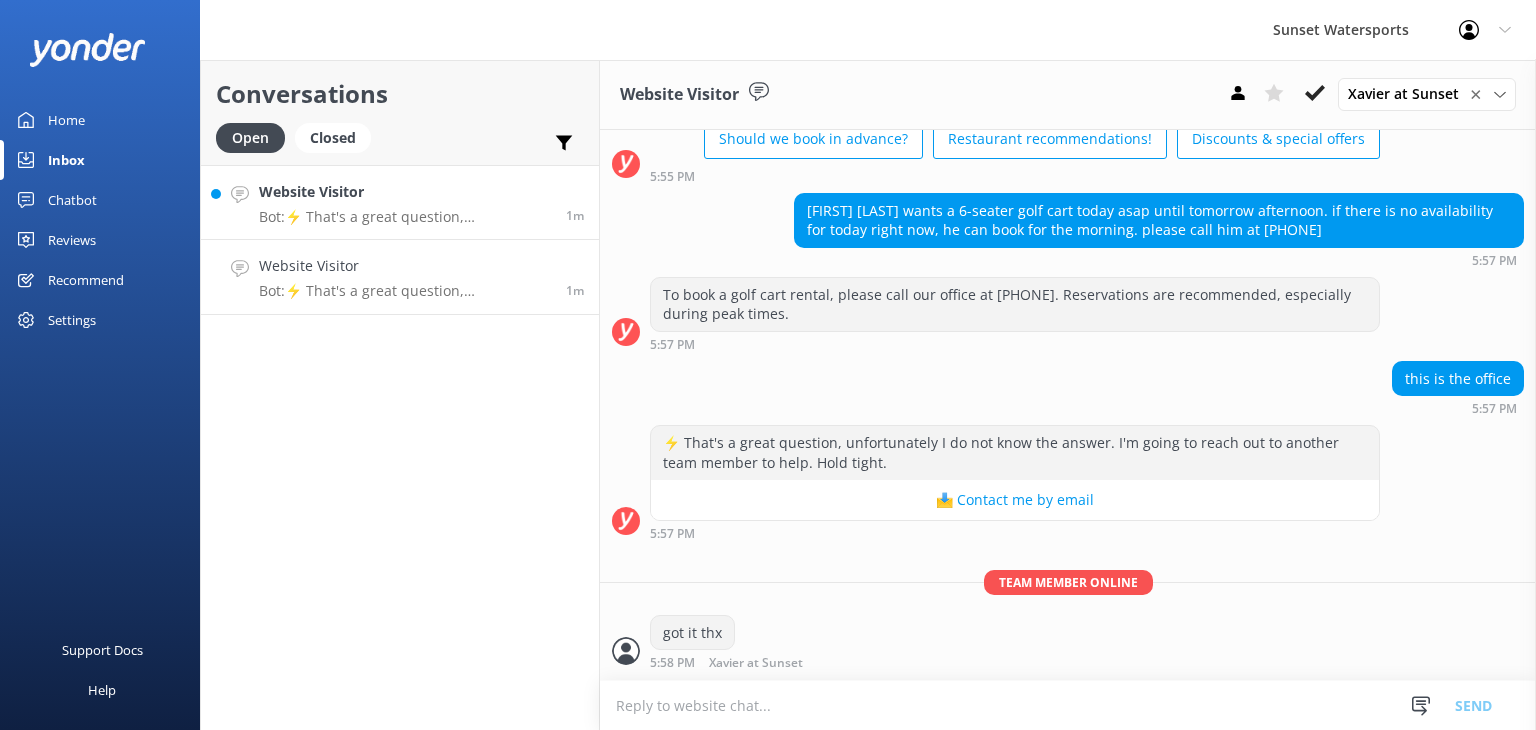 click on "Bot:  ⚡ That's a great question, unfortunately I do not know the answer. I'm going to reach out to another team member to help. Hold tight." at bounding box center [405, 217] 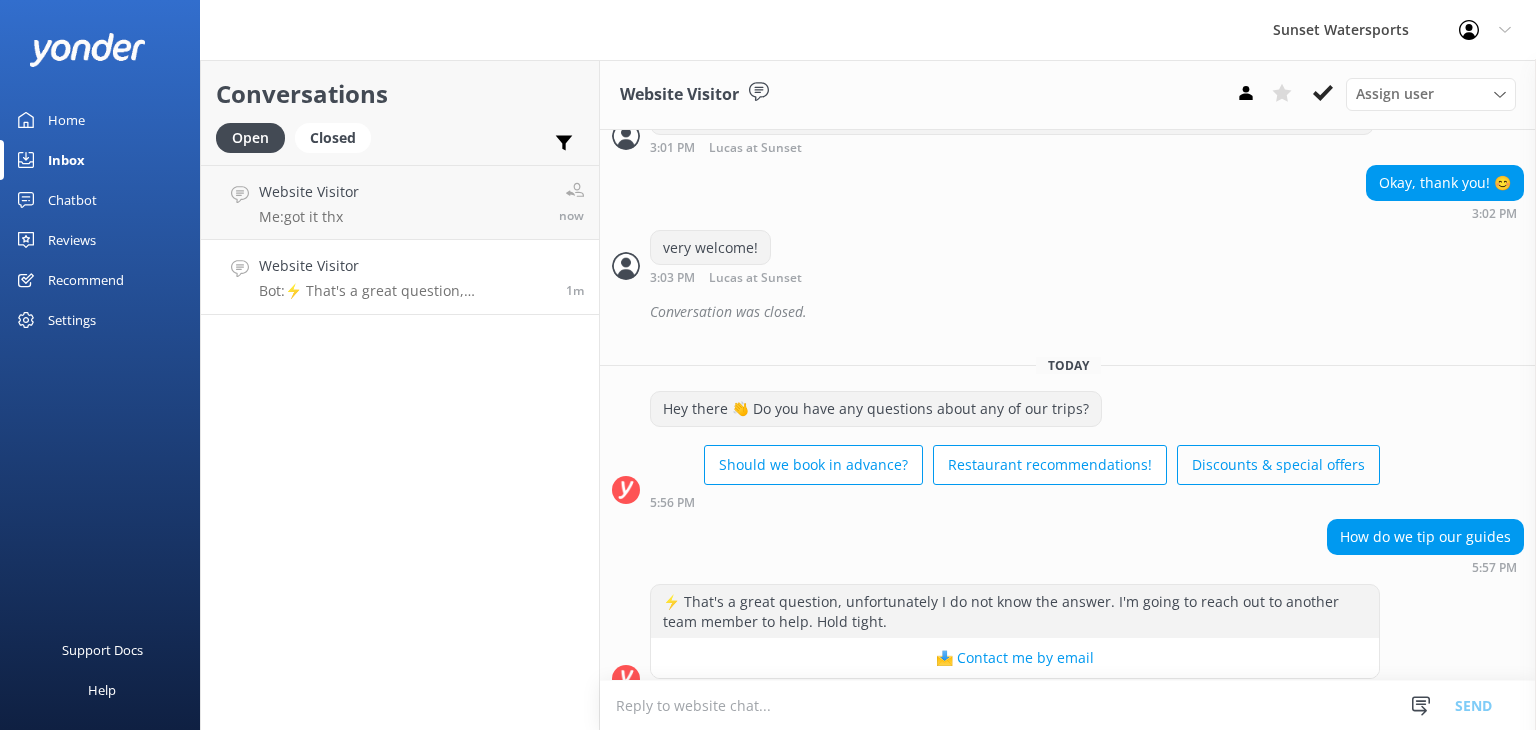 scroll, scrollTop: 298, scrollLeft: 0, axis: vertical 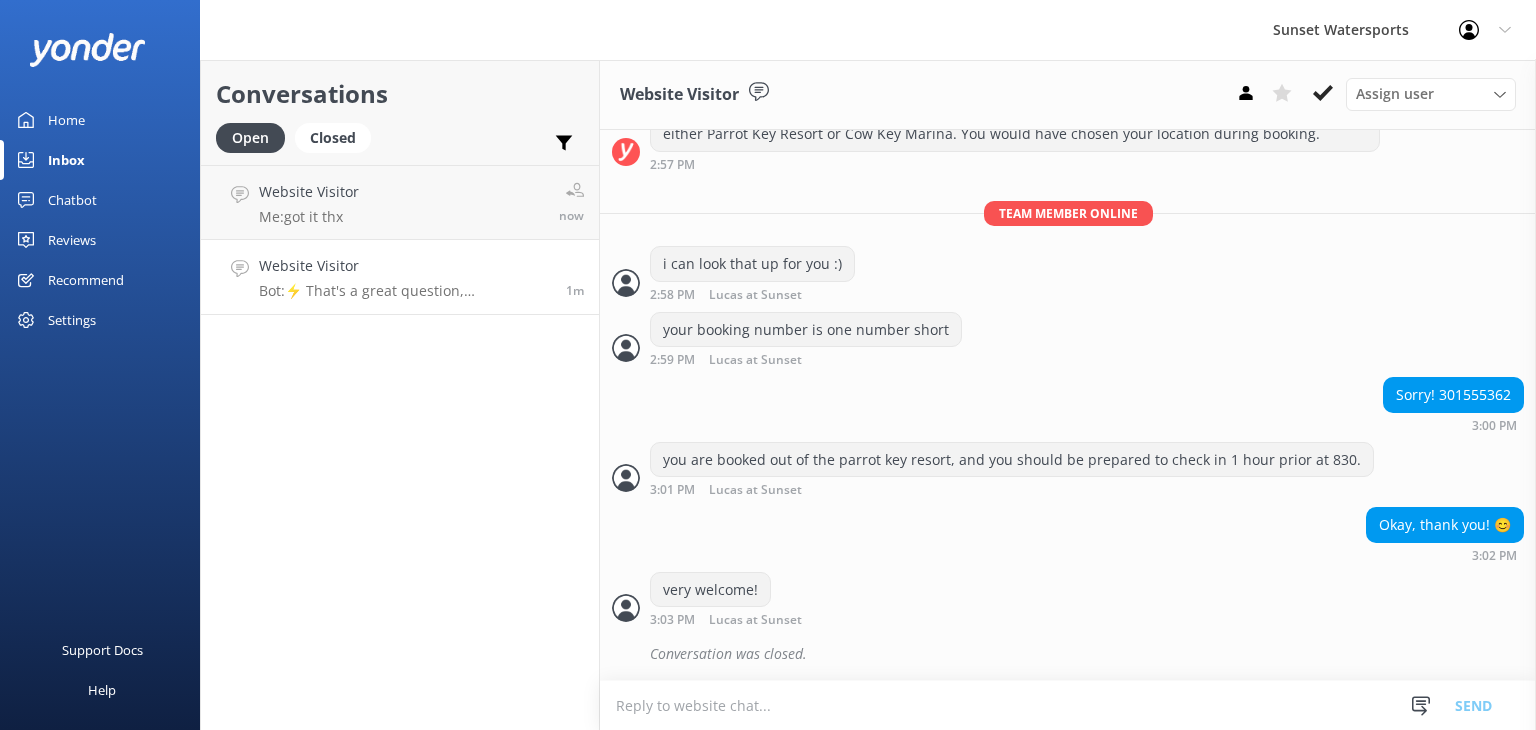 click on "Bot:  ⚡ That's a great question, unfortunately I do not know the answer. I'm going to reach out to another team member to help. Hold tight." at bounding box center (405, 291) 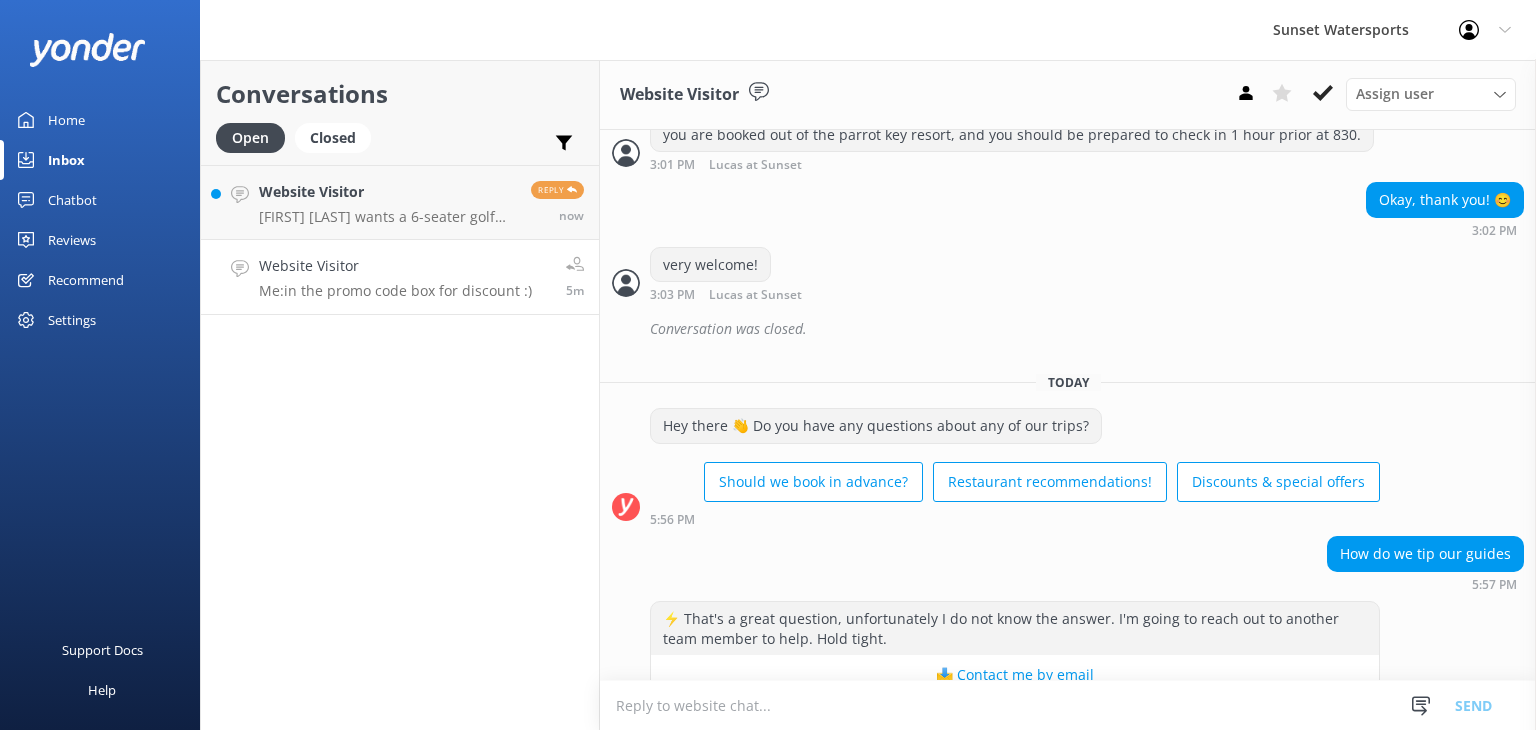 scroll, scrollTop: 1226, scrollLeft: 0, axis: vertical 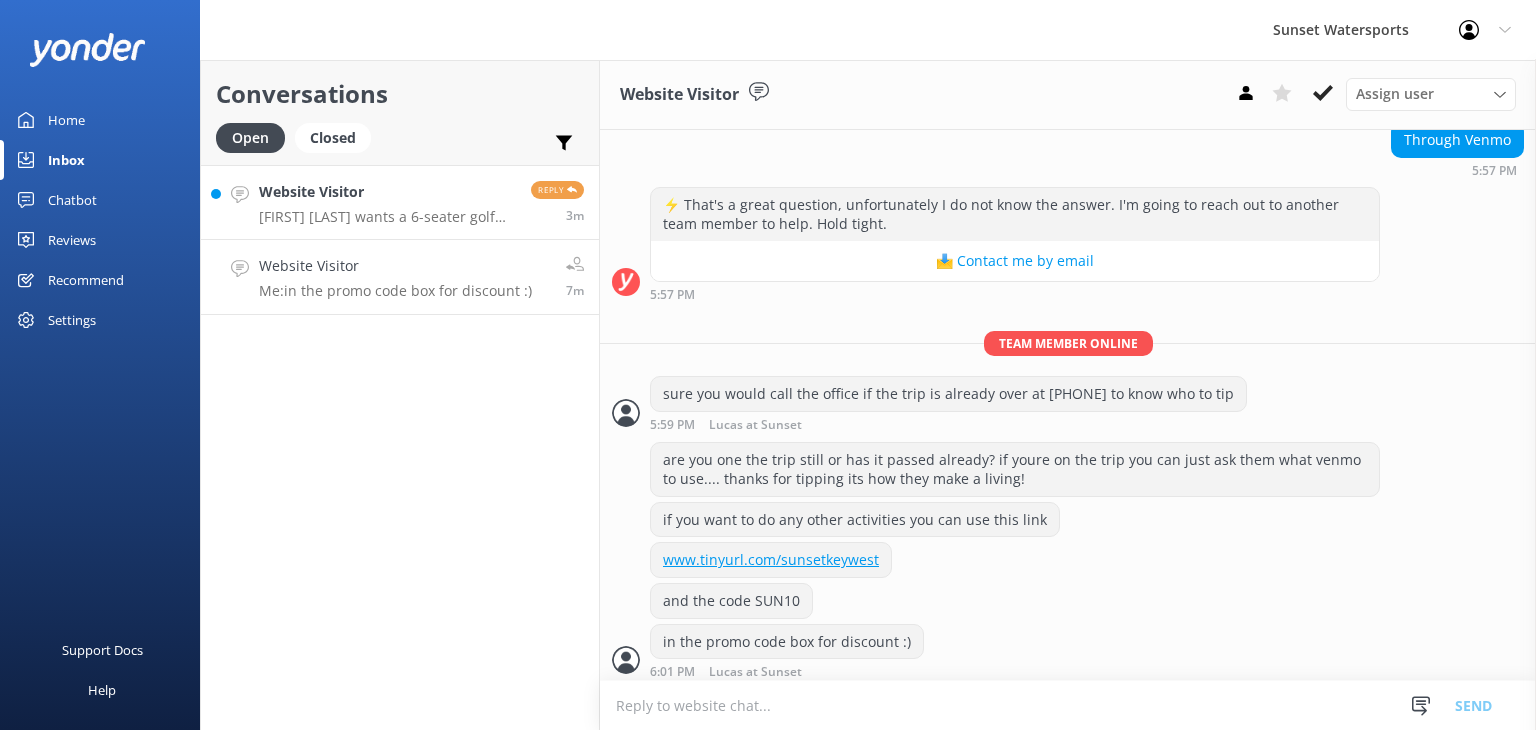 click on "[FIRST] [LAST] wants a 6-seater golf cart for either 5 or 8 hours for today asap, Please call him at [PHONE]" at bounding box center [387, 217] 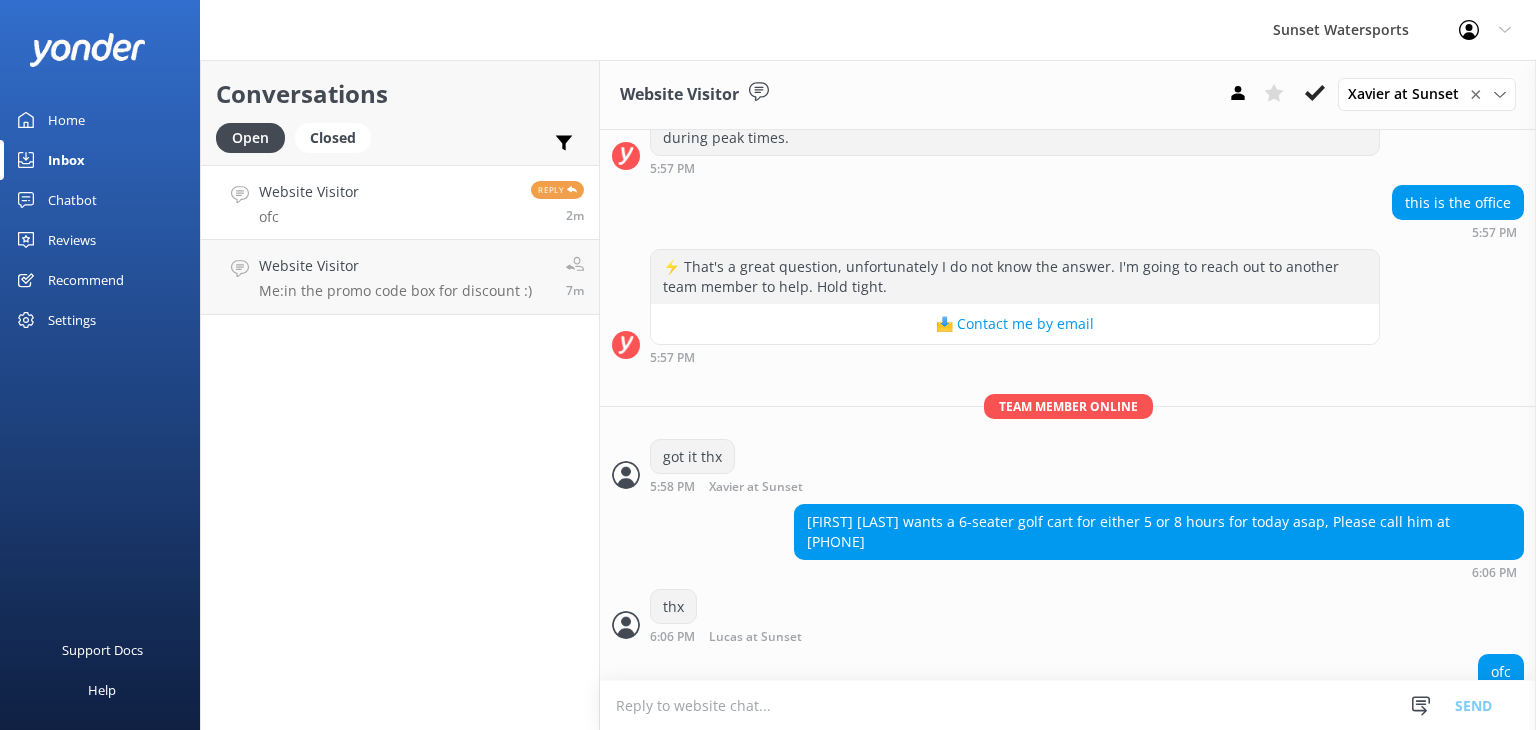 scroll, scrollTop: 19924, scrollLeft: 0, axis: vertical 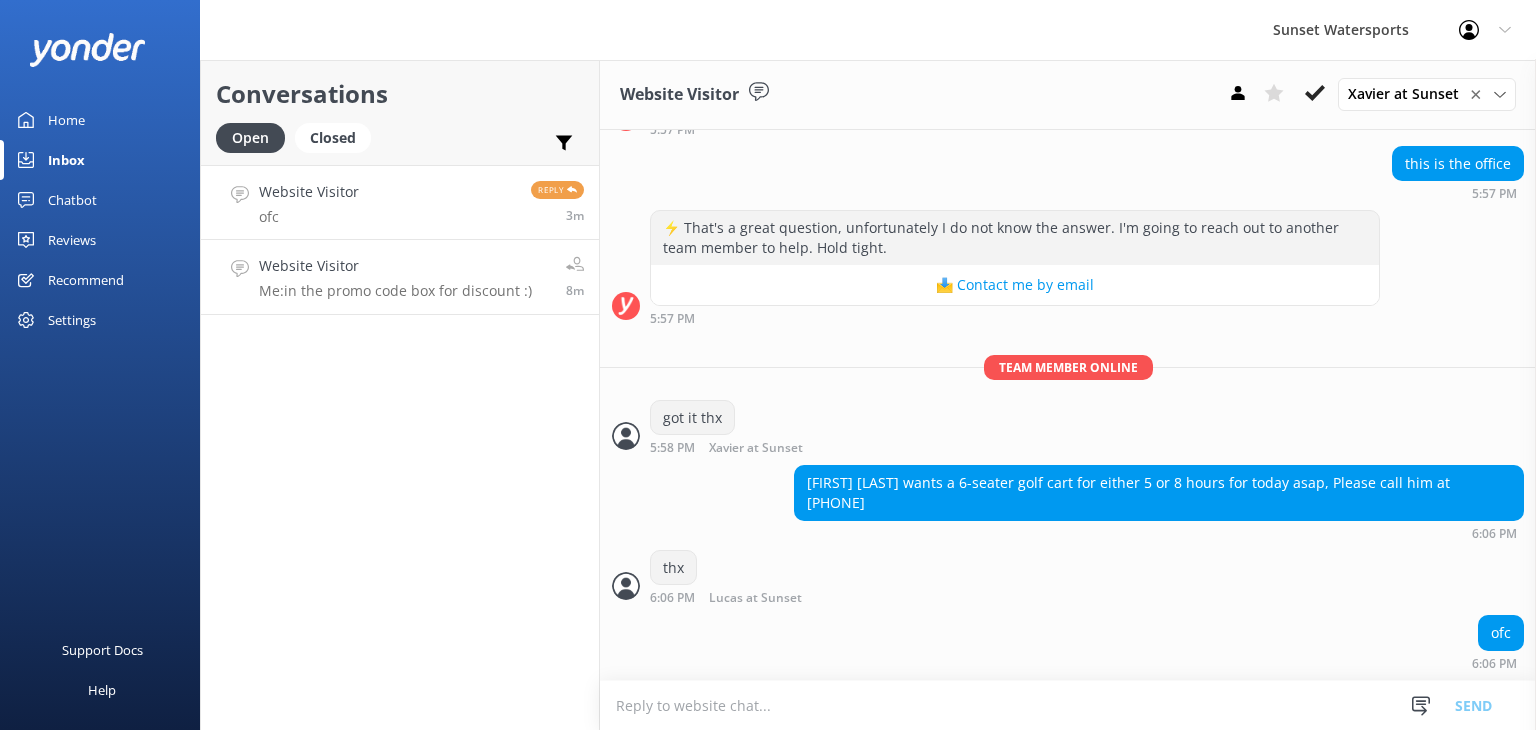 click on "Me:  in the promo code box for discount :)" at bounding box center [395, 291] 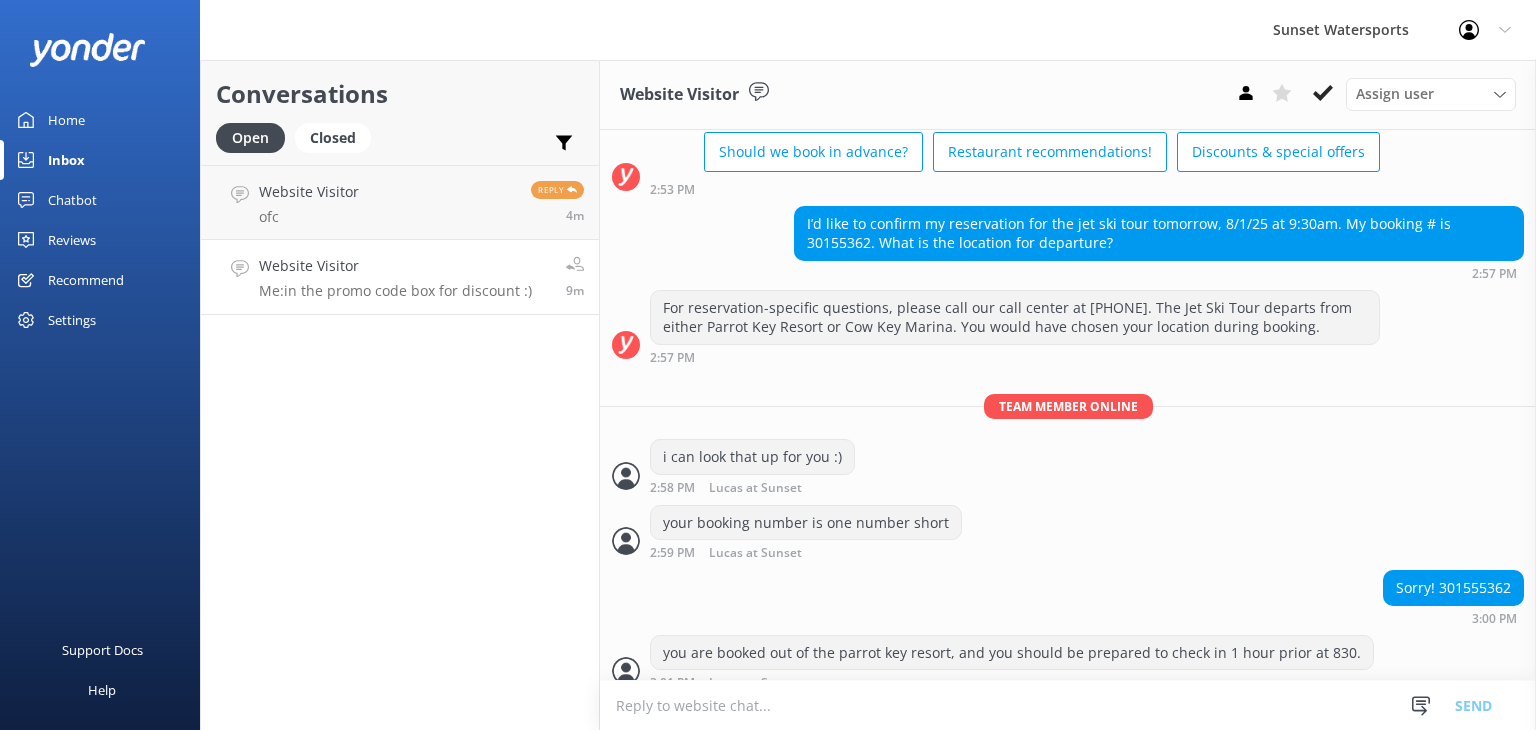 scroll, scrollTop: 0, scrollLeft: 0, axis: both 